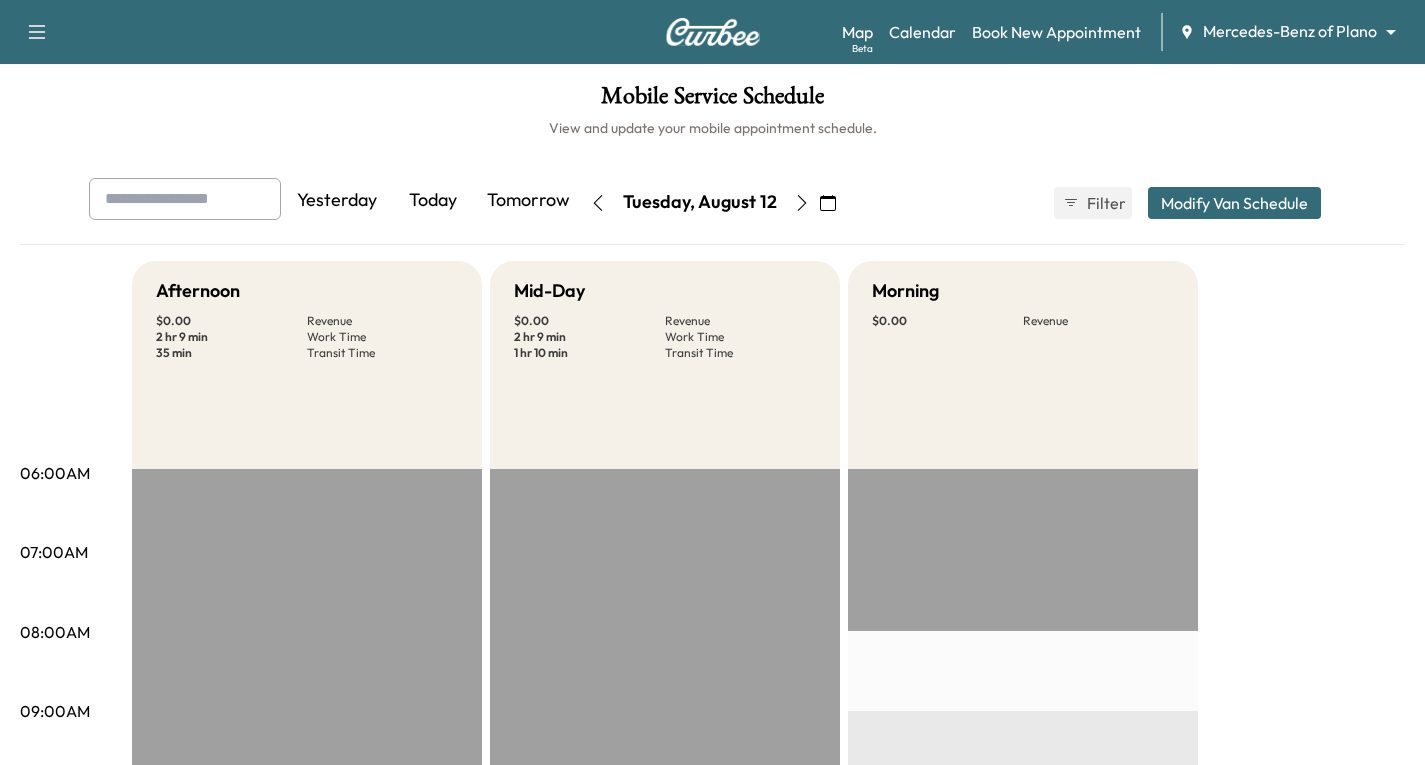 scroll, scrollTop: 100, scrollLeft: 0, axis: vertical 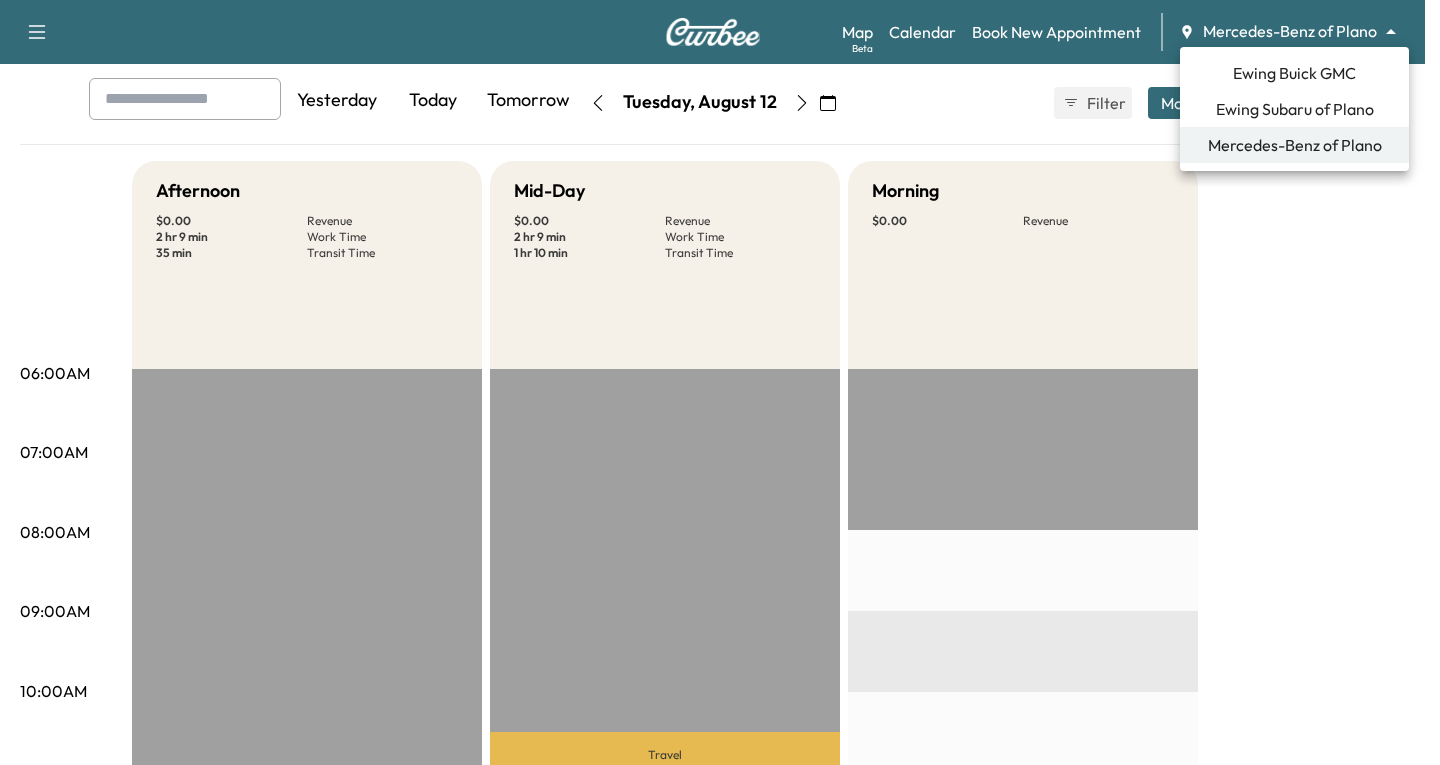 click on "Support Log Out Map Beta Calendar Book New Appointment Mercedes-Benz of Plano ******** ​ Mobile Service Schedule View and update your mobile appointment schedule. Yesterday Today Tomorrow Tuesday, August 12 August 2025 S M T W T F S   27   28   29   30   31   1   2   3   4   5   6   7   8   9   10   11   12   13   14   15   16   17   18   19   20   21   22   23   24   25   26   27   28   29   30   31   1   2   3   4   5 Cancel Done Filter Modify Van Schedule Modify Van Schedule Van Schedule for  Tuesday, August 12, 2025 *  Schedule modified Shift Start Shift End Afternoon 12:30 PM **** Start 4:00 PM ** Start Inactive Mid-Day 10:30 AM **** Start 2:00 PM ** Start Inactive Morning 8:00 AM * Start 11:30 AM **** Start Inactive Cancel Save & Close 06:00AM 07:00AM 08:00AM 09:00AM 10:00AM 11:00AM 12:00PM 01:00PM 02:00PM 03:00PM 04:00PM 05:00PM 06:00PM 07:00PM 08:00PM 09:00PM 10:00PM Afternoon $ 0.00 Revenue 2 hr 9 min Work Time 35 min Transit Time Travel [FIRST]   [LAST] [NUMBER] [STREET], [CITY], [STATE] [POSTAL_CODE], [COUNTRY]   $" at bounding box center (720, 282) 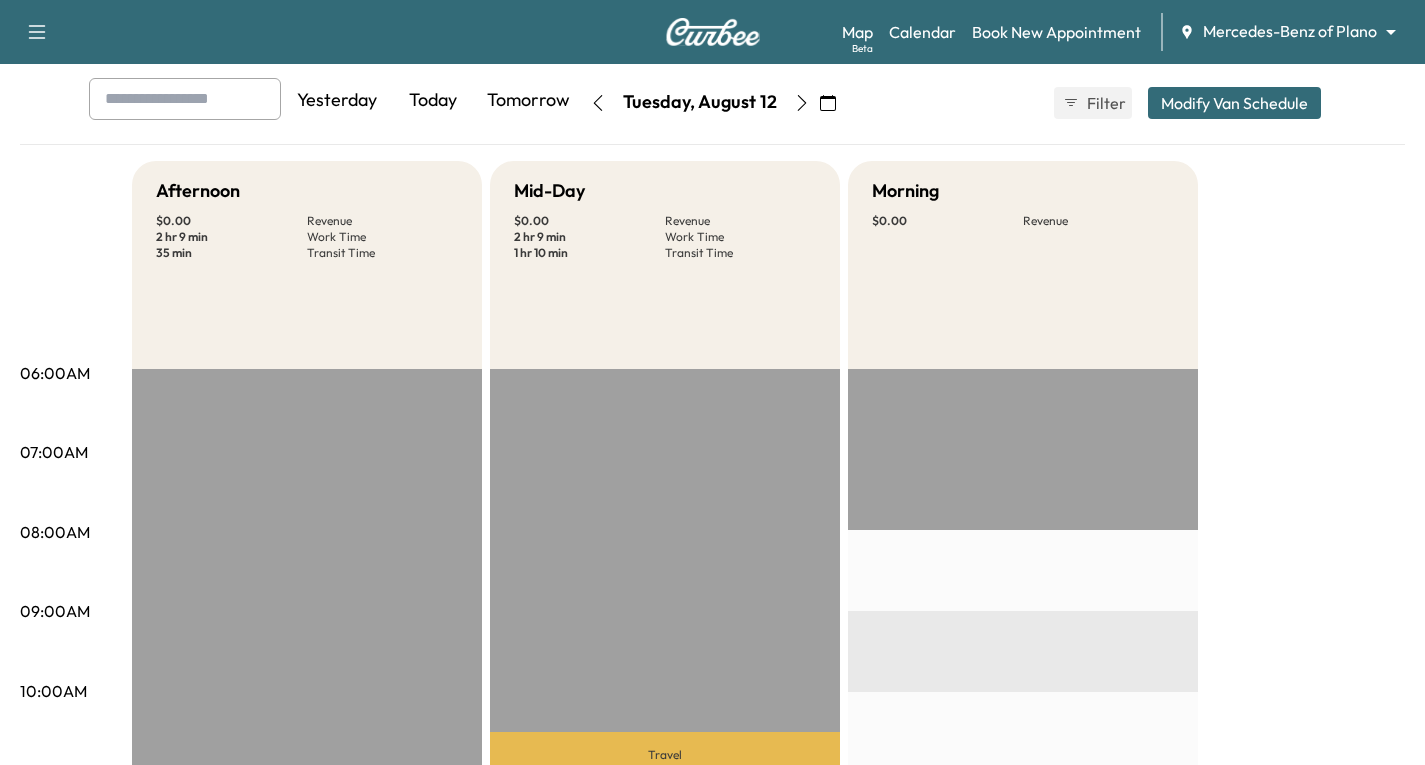 scroll, scrollTop: 0, scrollLeft: 0, axis: both 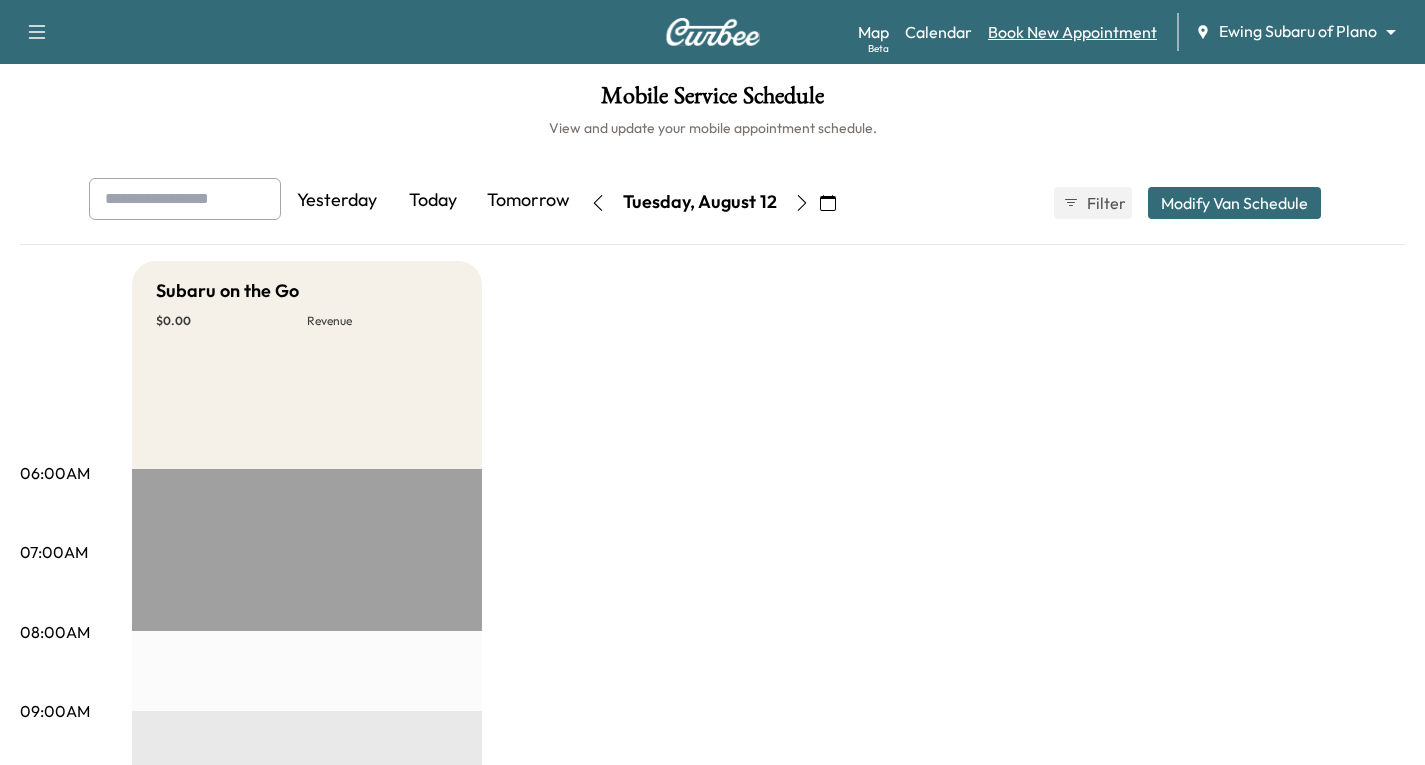 click on "Book New Appointment" at bounding box center (1072, 32) 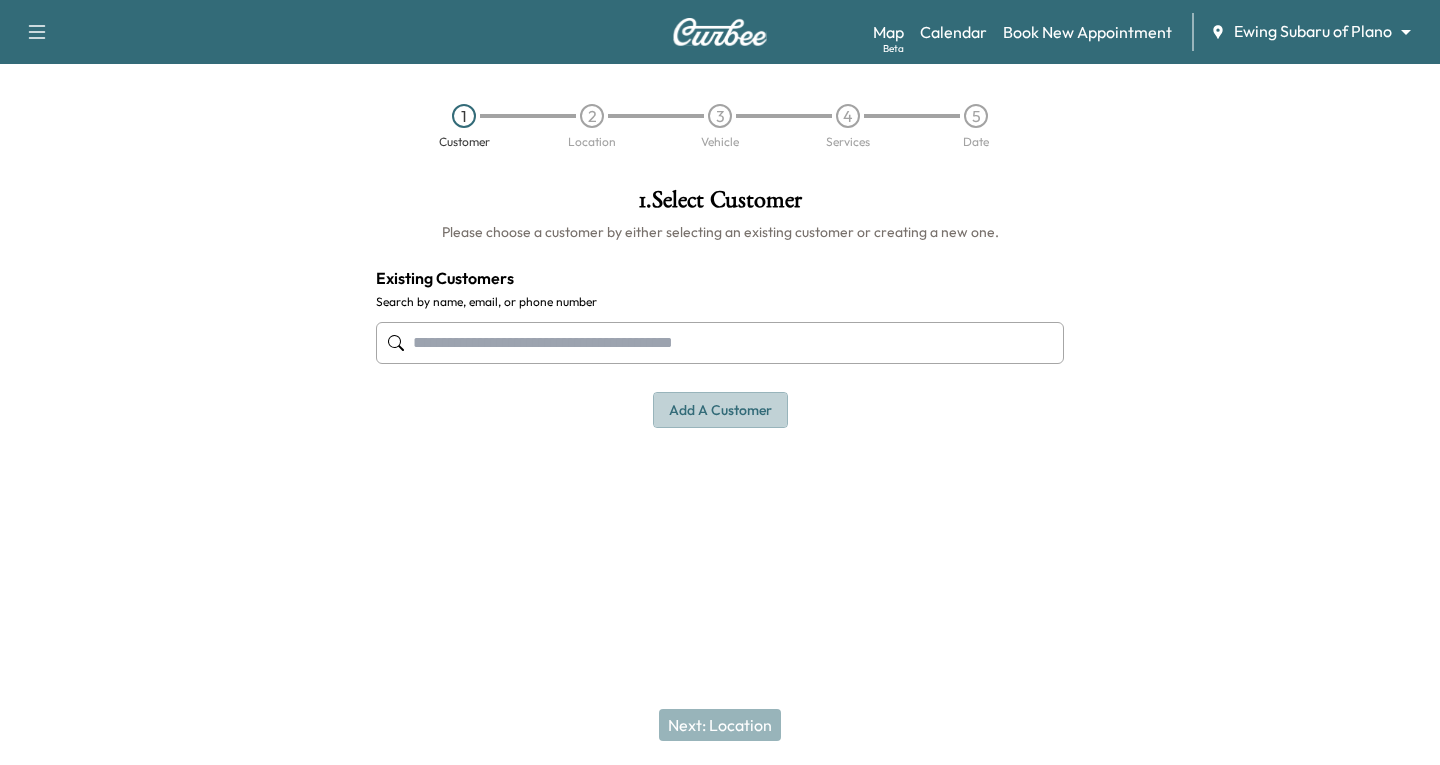 click on "Add a customer" at bounding box center (720, 410) 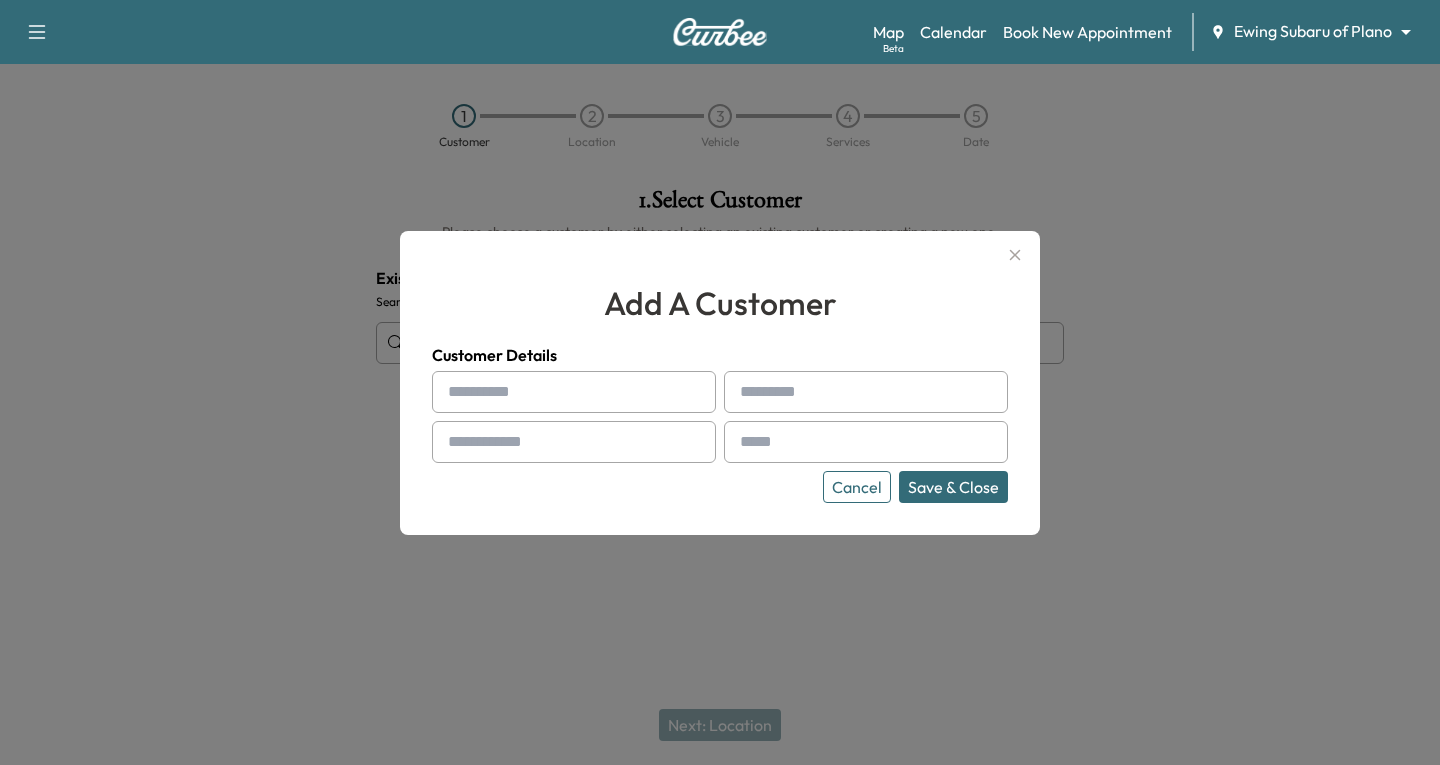 click at bounding box center [574, 392] 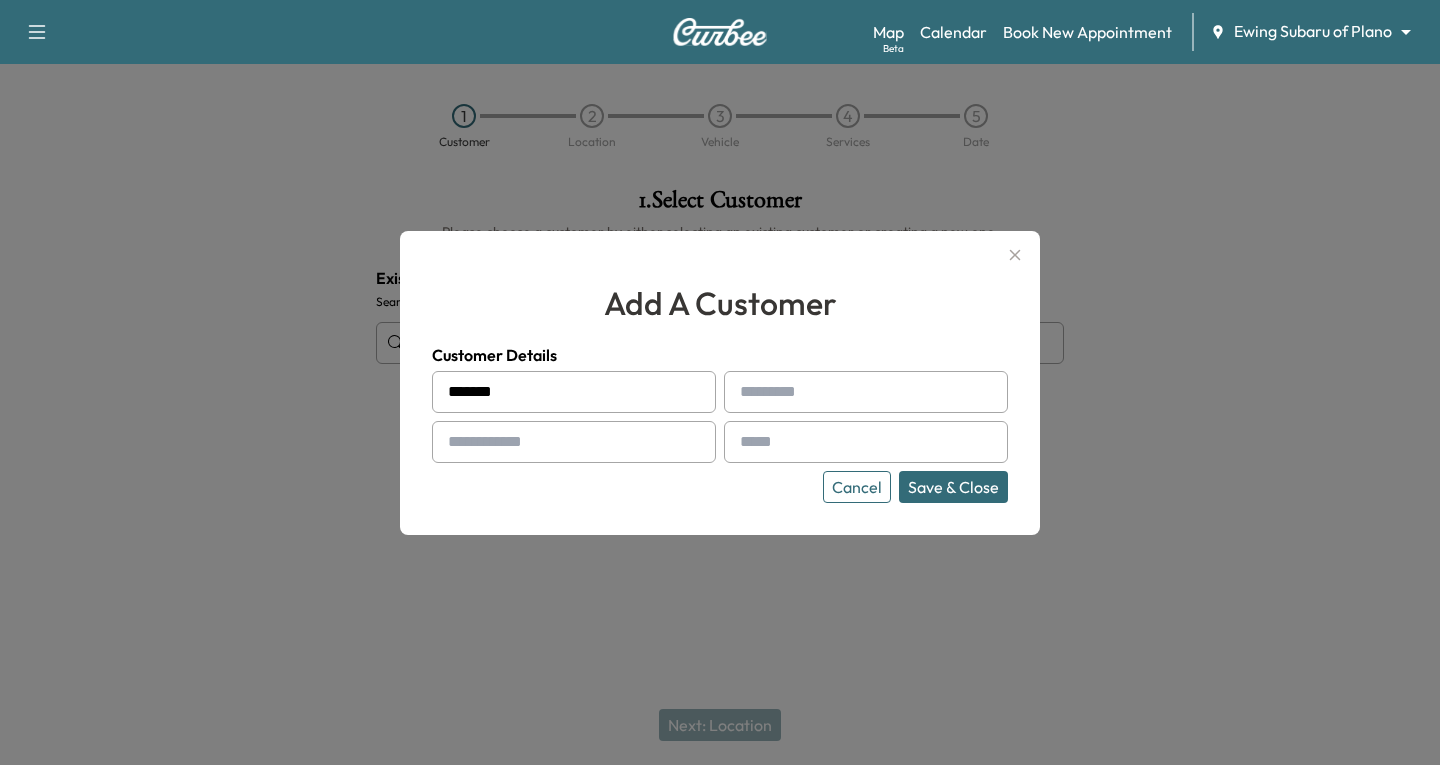 type on "******" 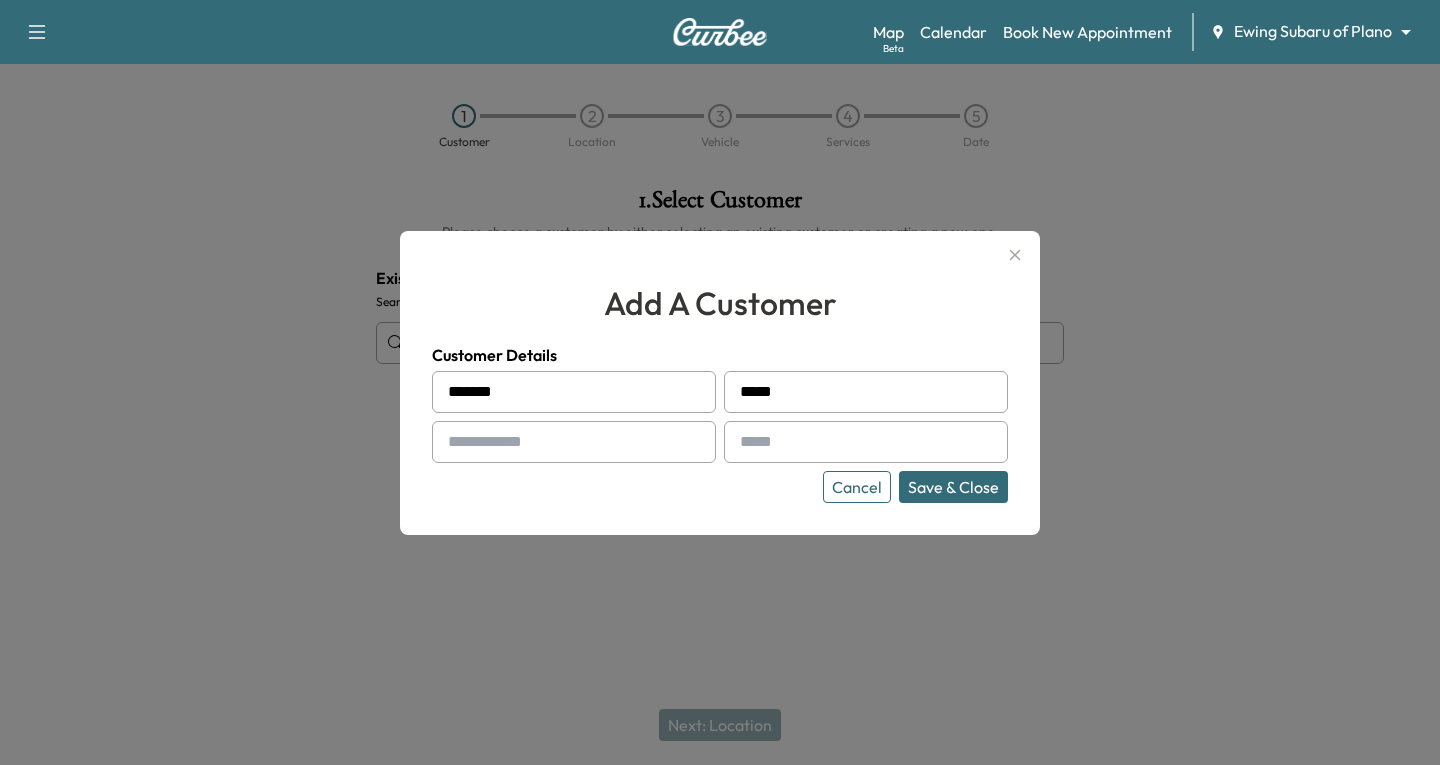 type on "*****" 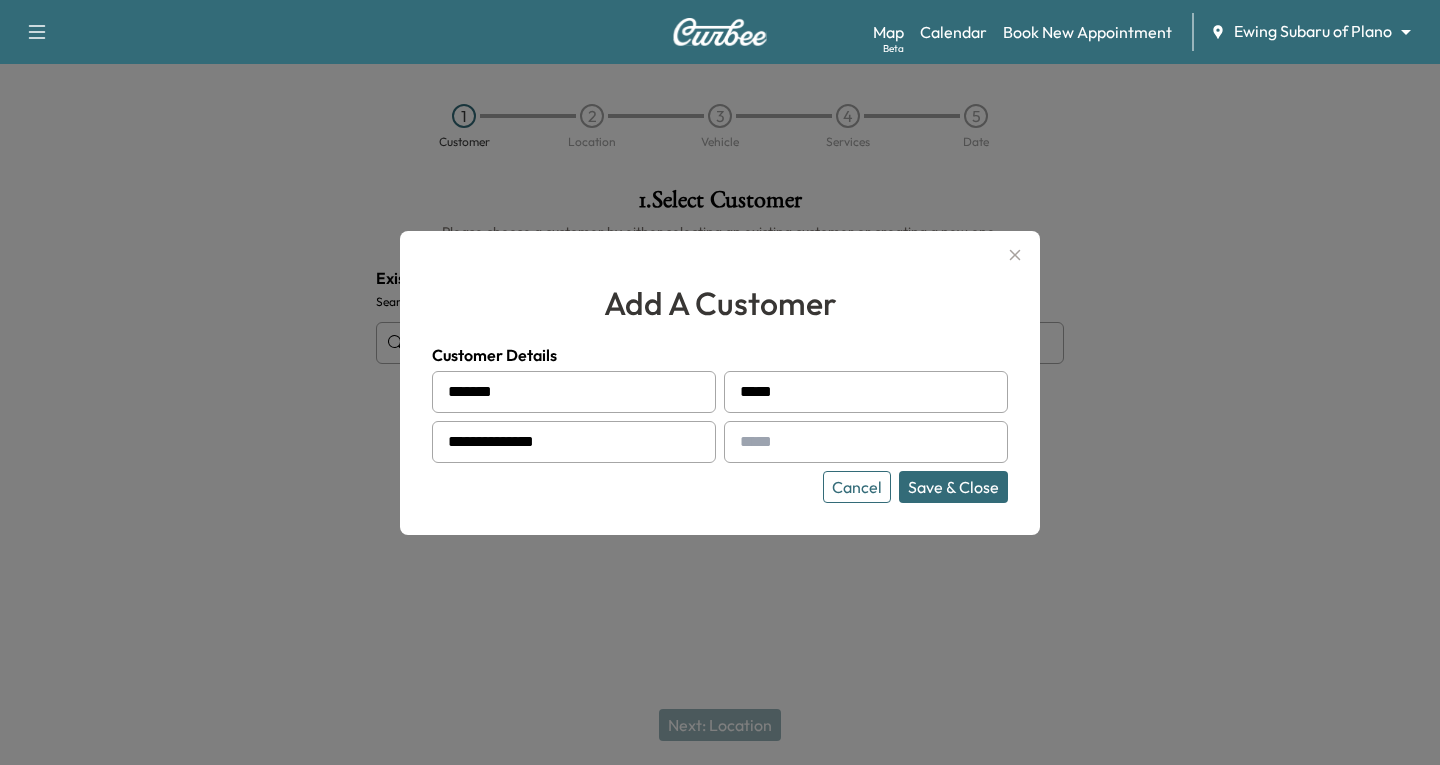type on "**********" 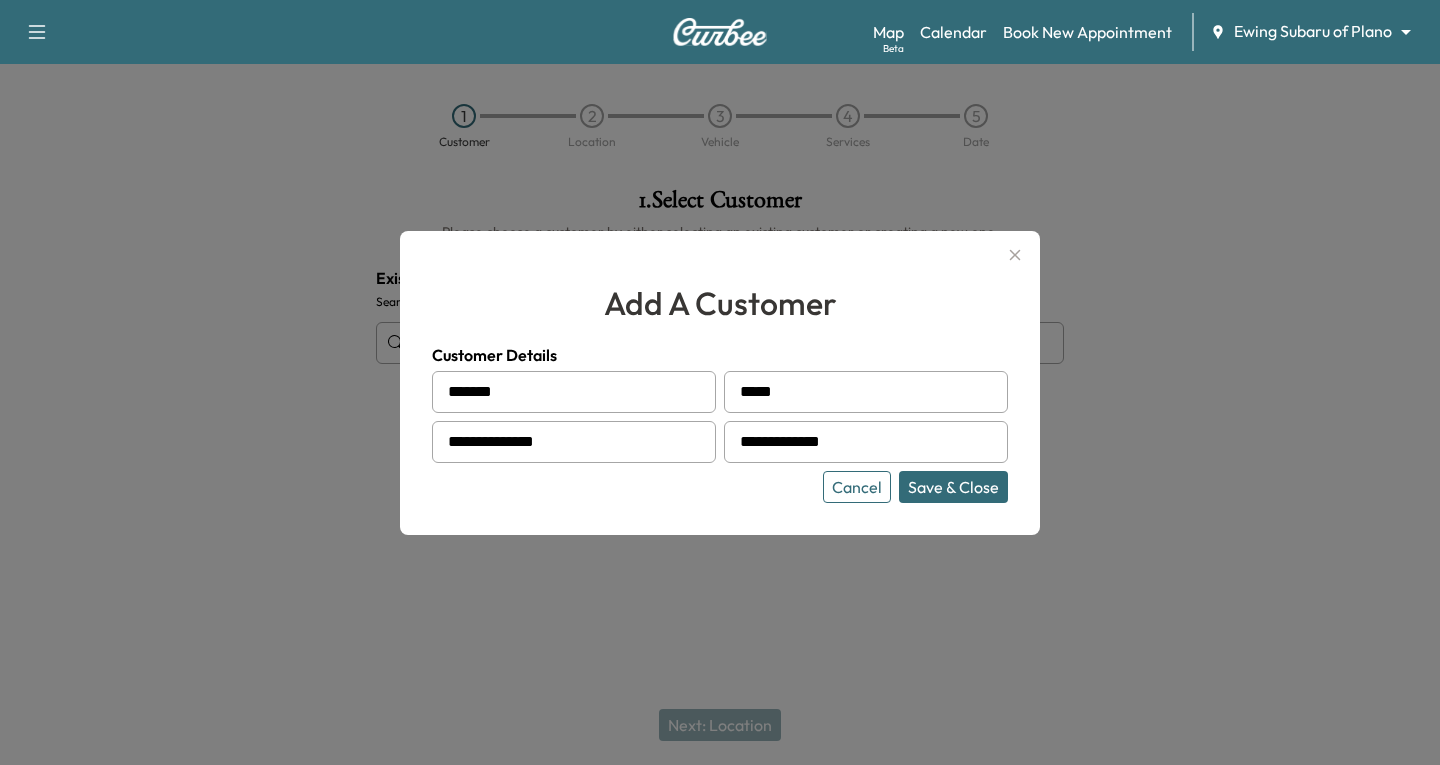 click on "Save & Close" at bounding box center [953, 487] 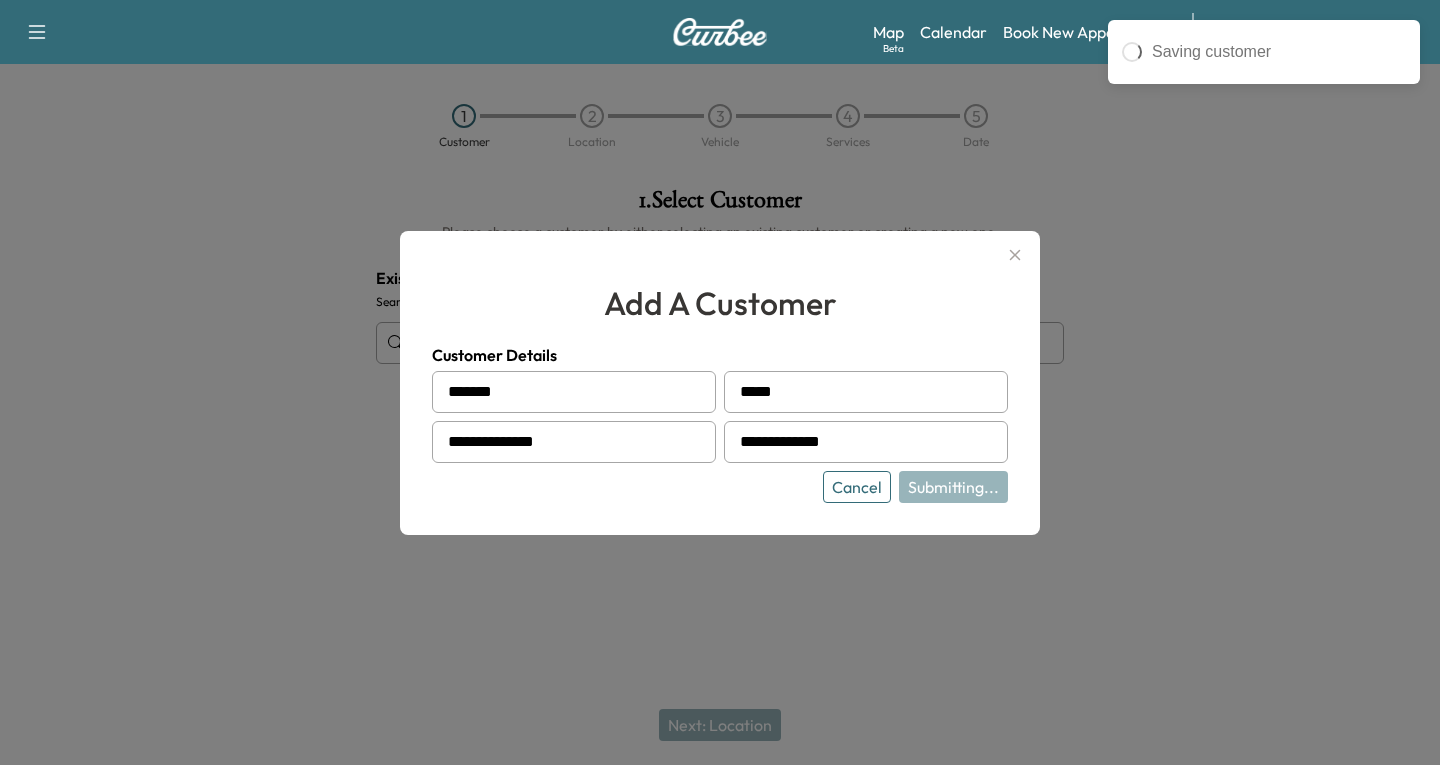 type on "**********" 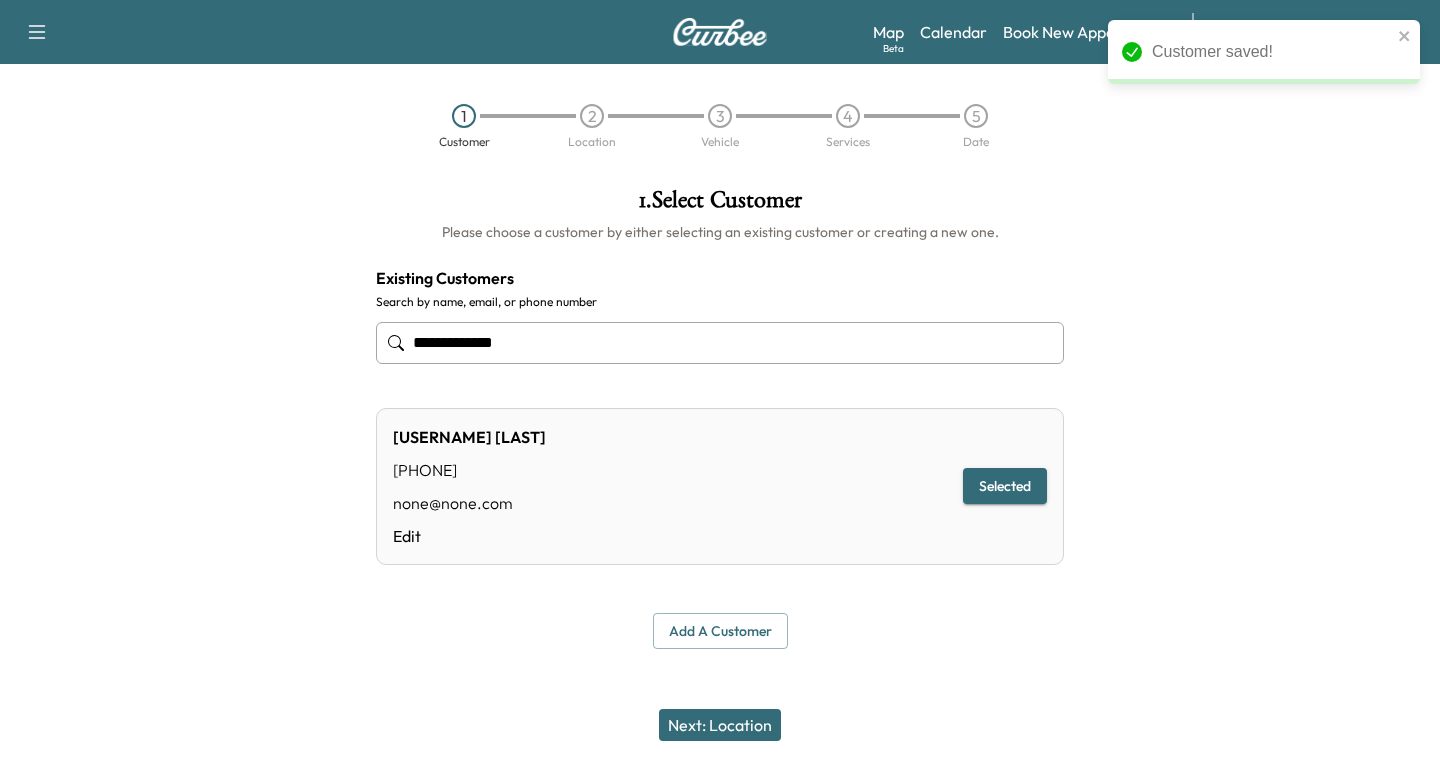 click on "Next: Location" at bounding box center (720, 725) 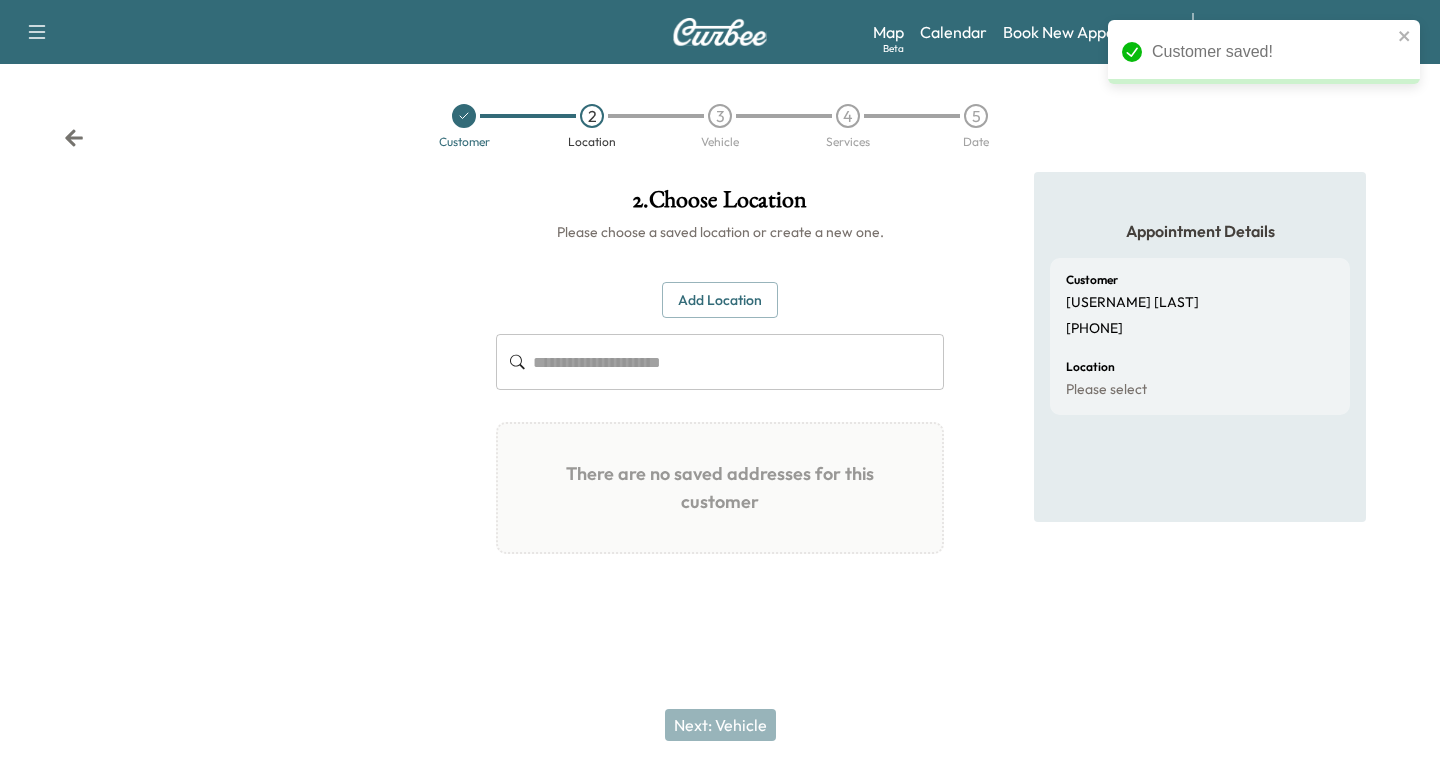 click on "Add Location" at bounding box center [720, 300] 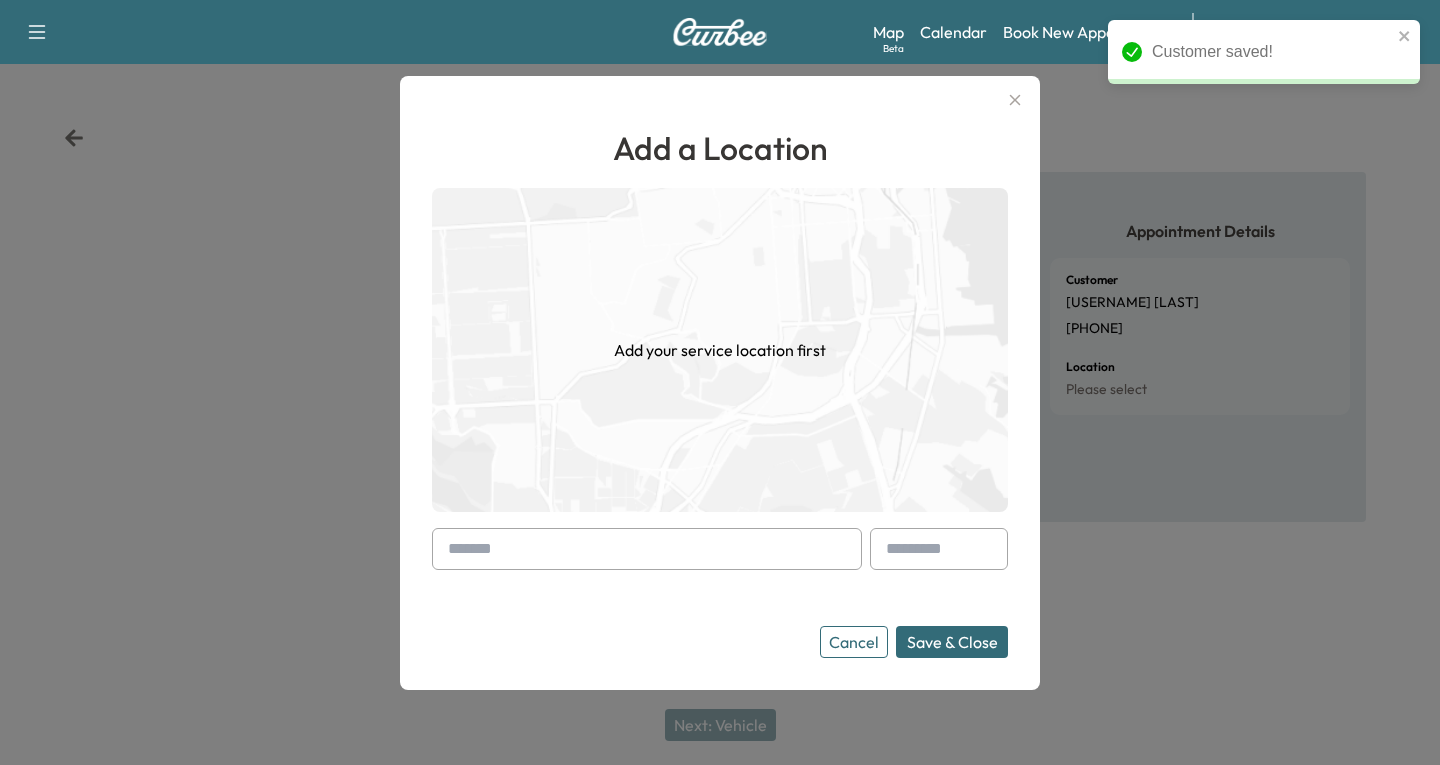 click at bounding box center [647, 549] 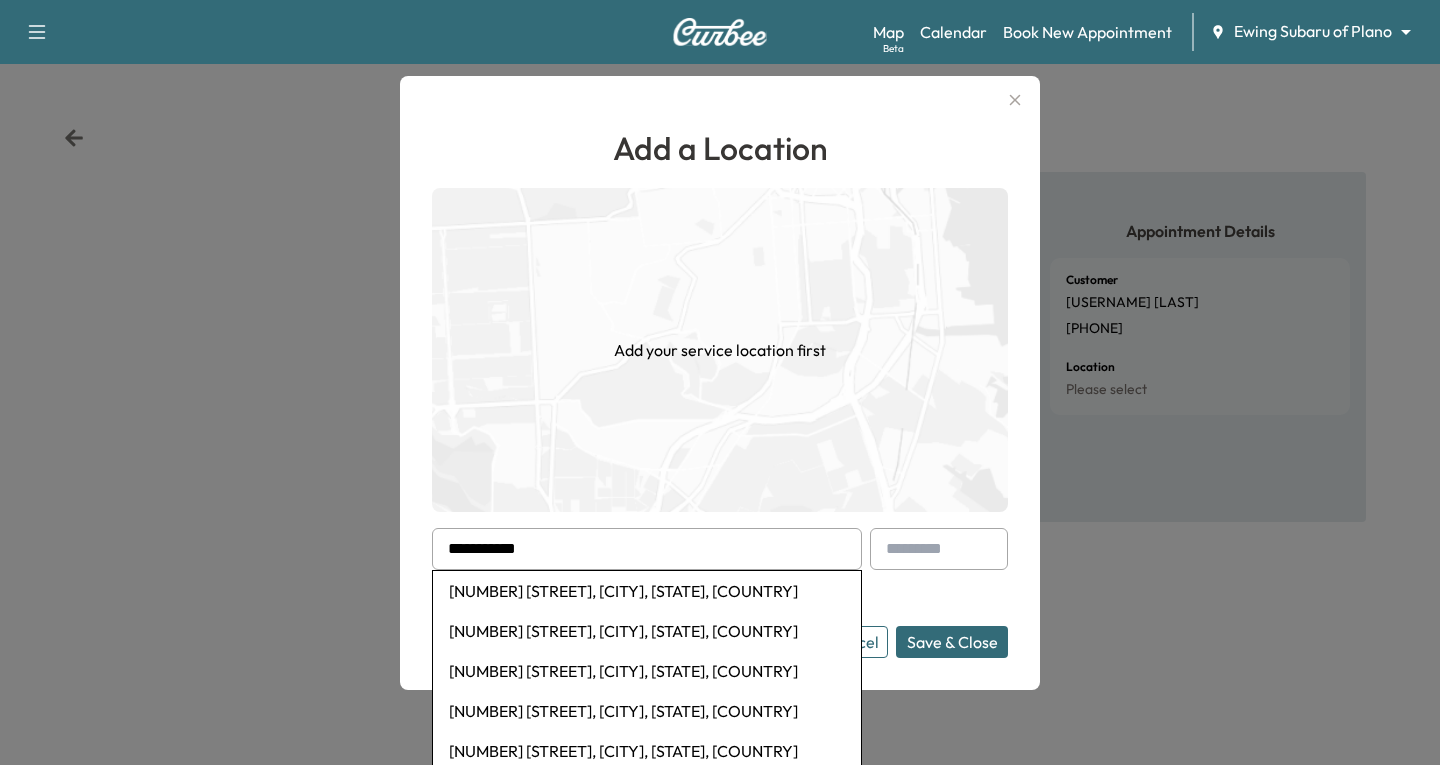 click on "[NUMBER] [STREET], [CITY], [STATE], [COUNTRY]" at bounding box center [647, 591] 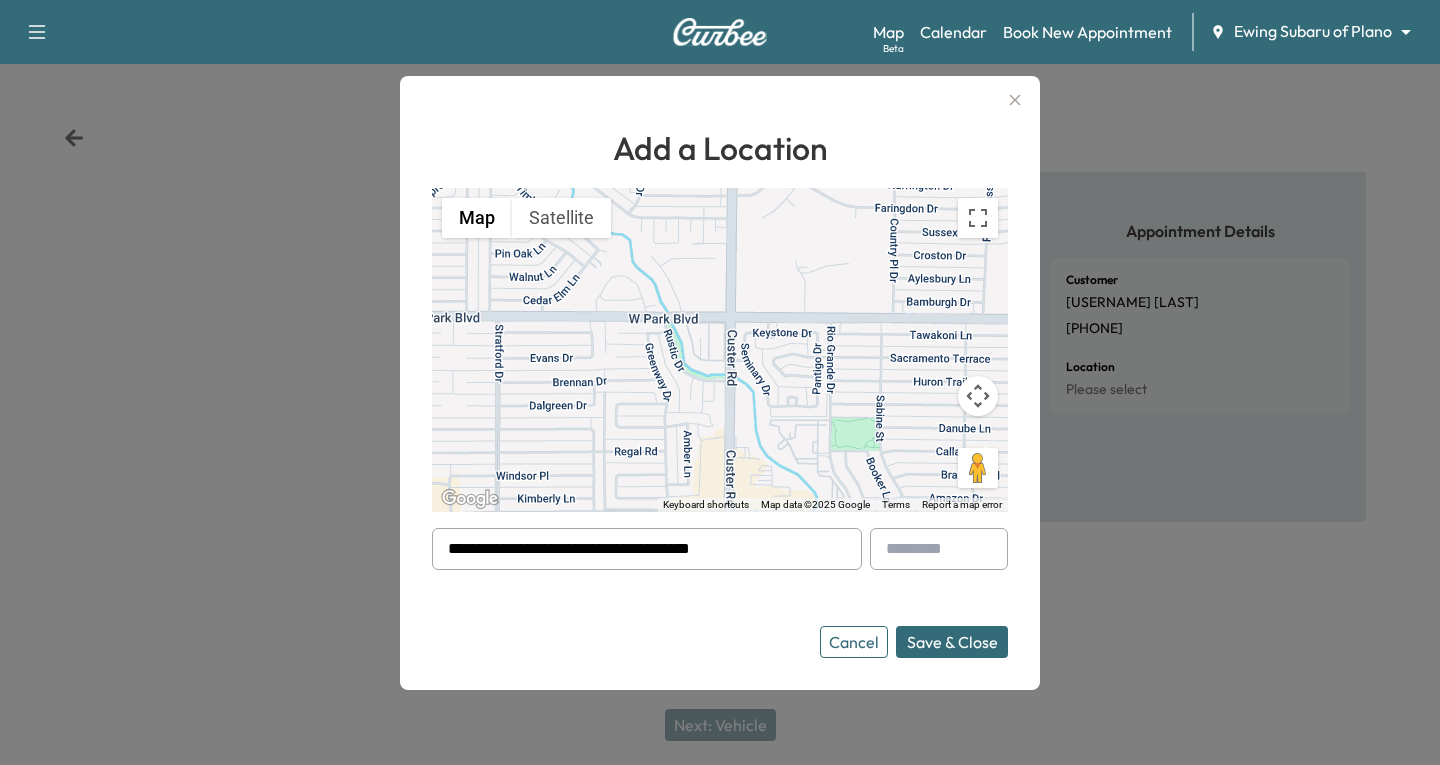 click on "Save & Close" at bounding box center (952, 642) 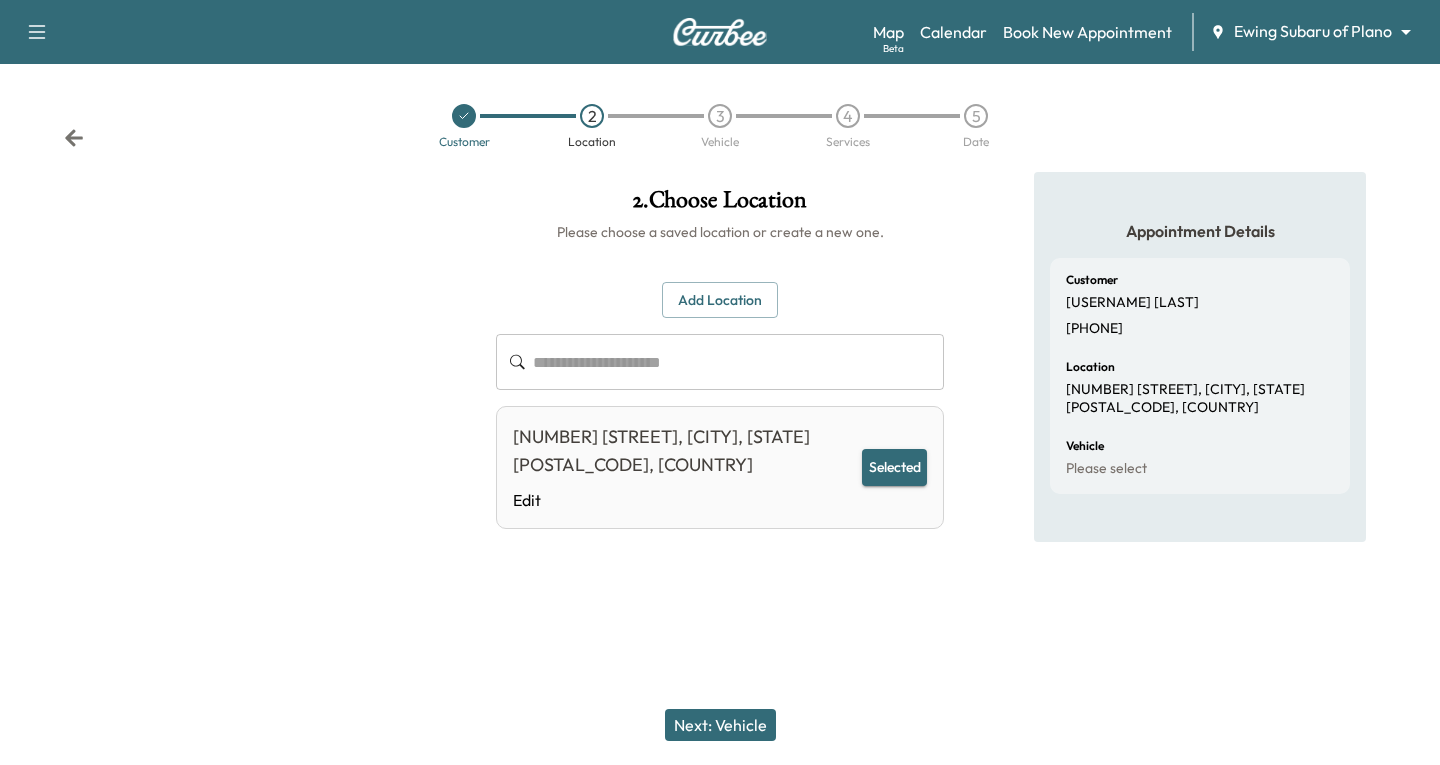 click on "Selected" at bounding box center [894, 467] 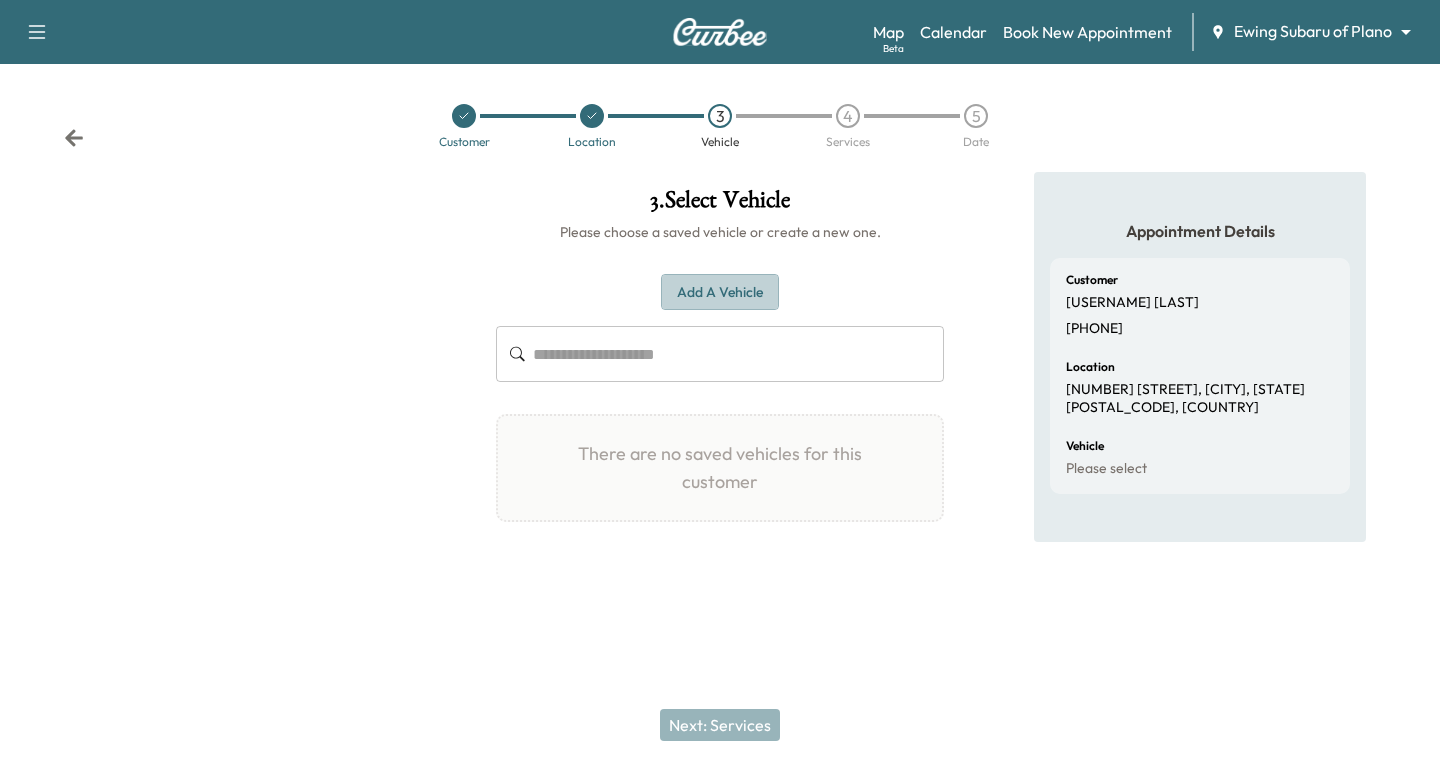 click on "Add a Vehicle" at bounding box center [720, 292] 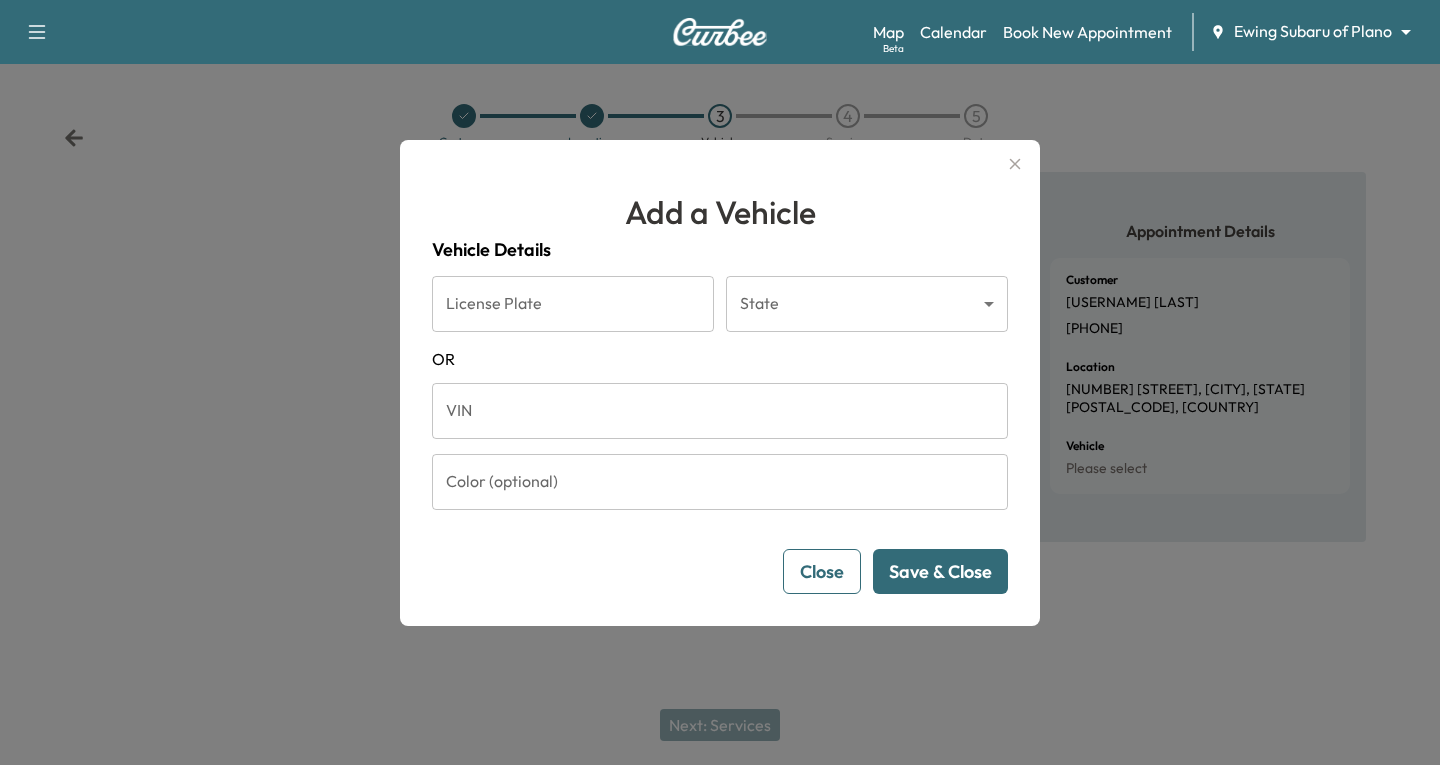 click on "VIN" at bounding box center (720, 411) 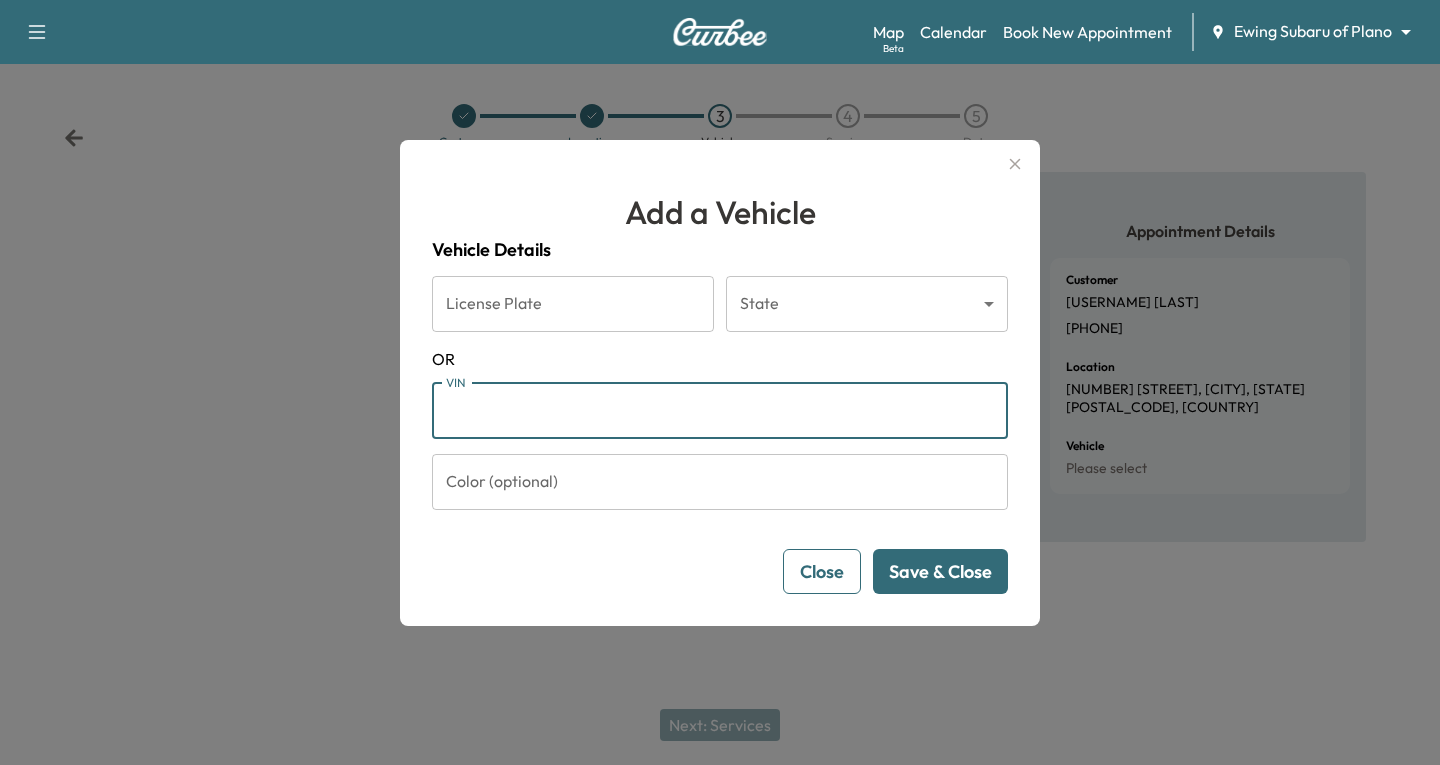 paste on "**********" 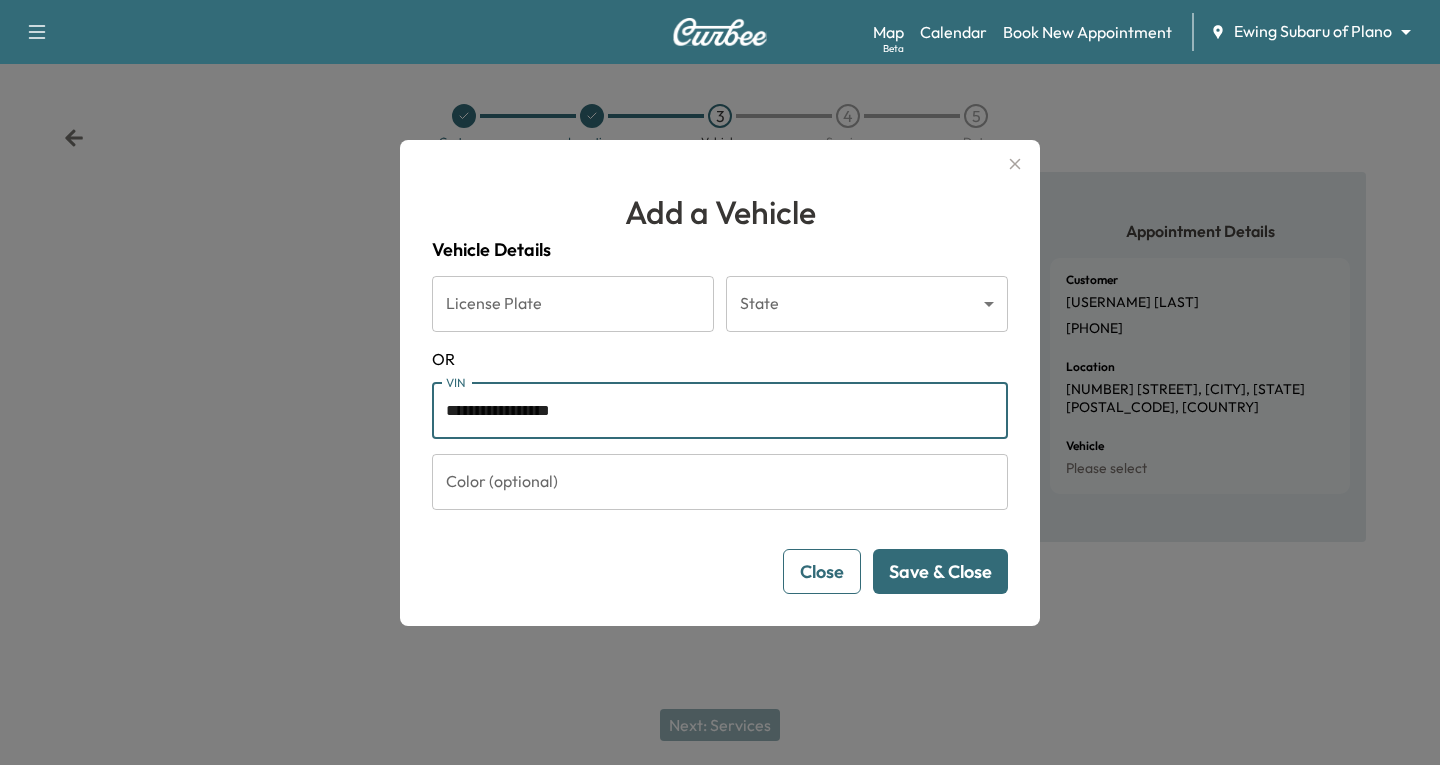 type on "**********" 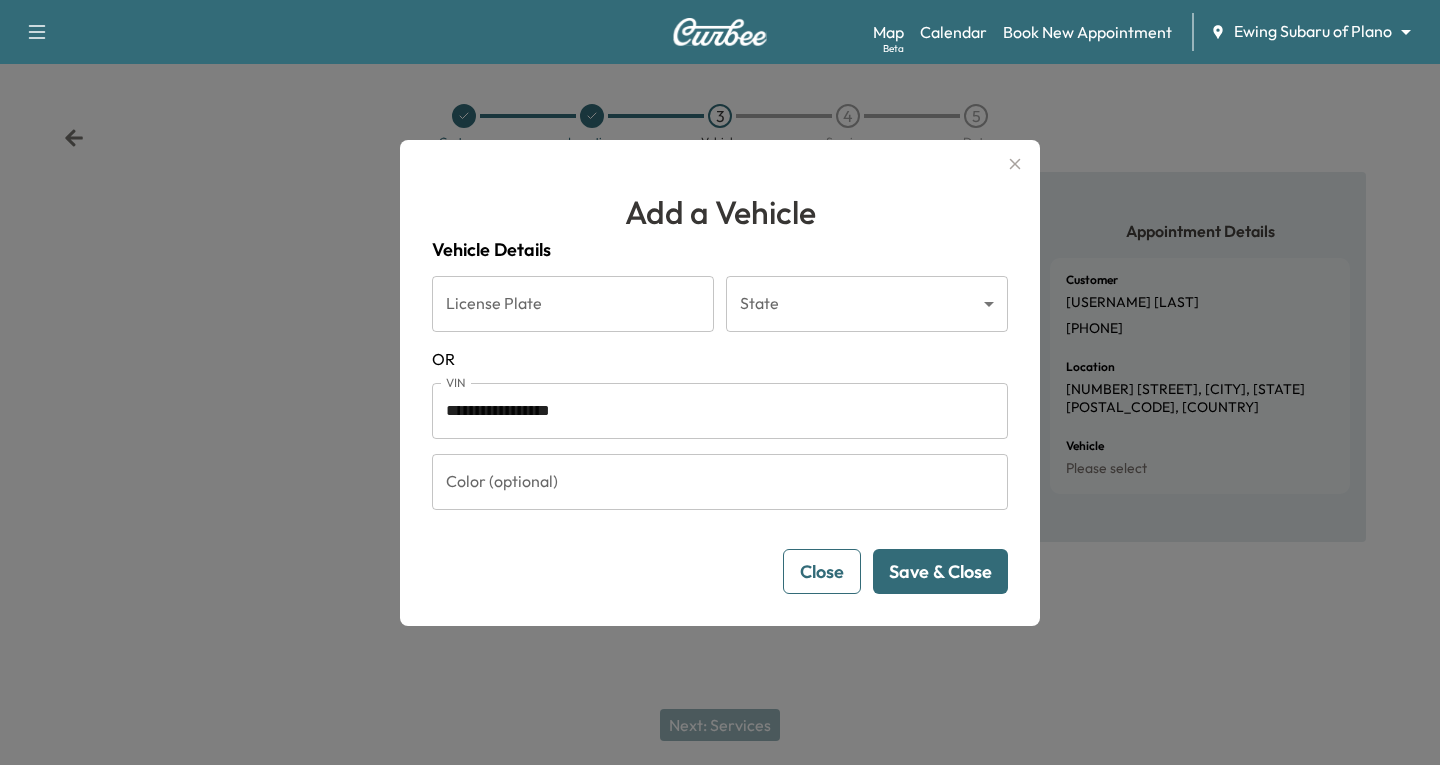 click on "Save & Close" at bounding box center [940, 571] 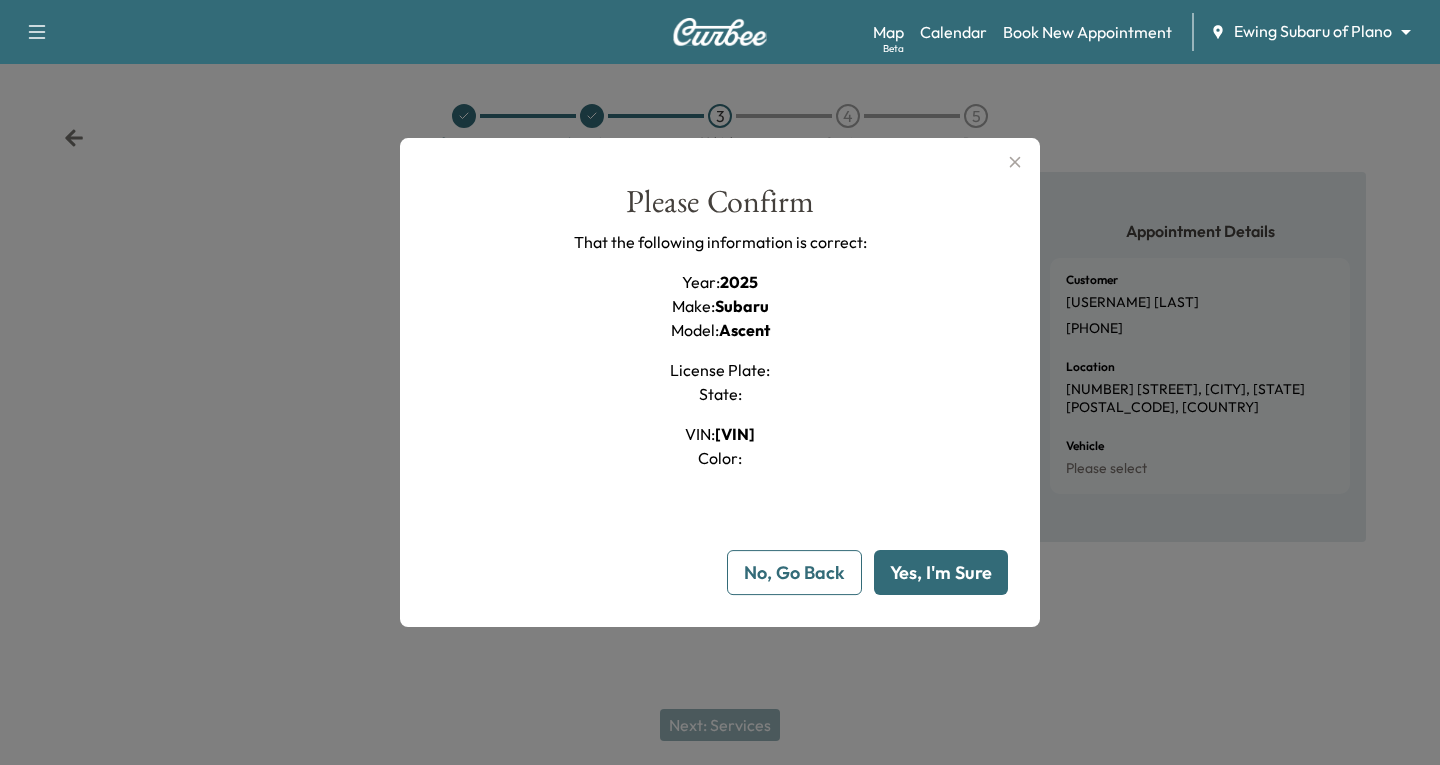 click on "Yes, I'm Sure" at bounding box center (941, 572) 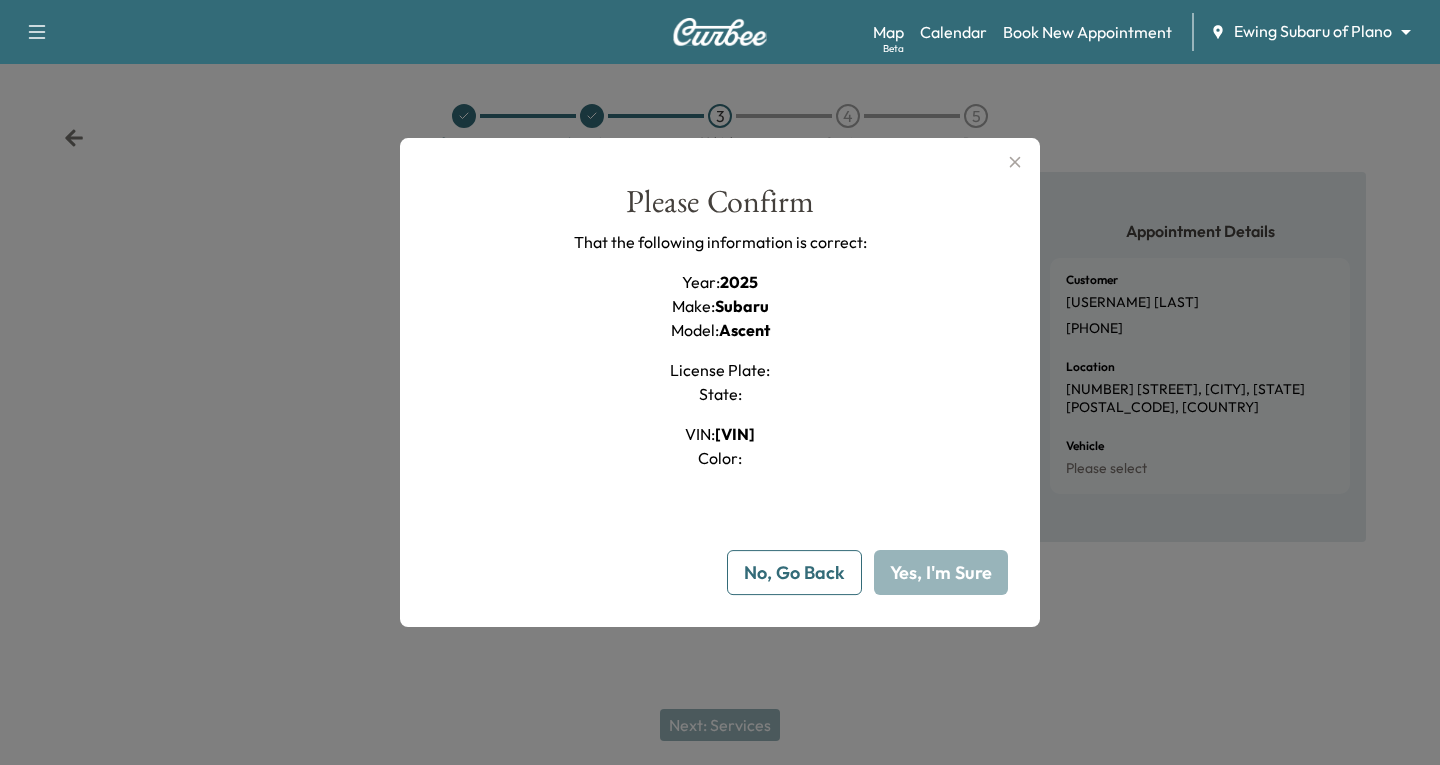 type 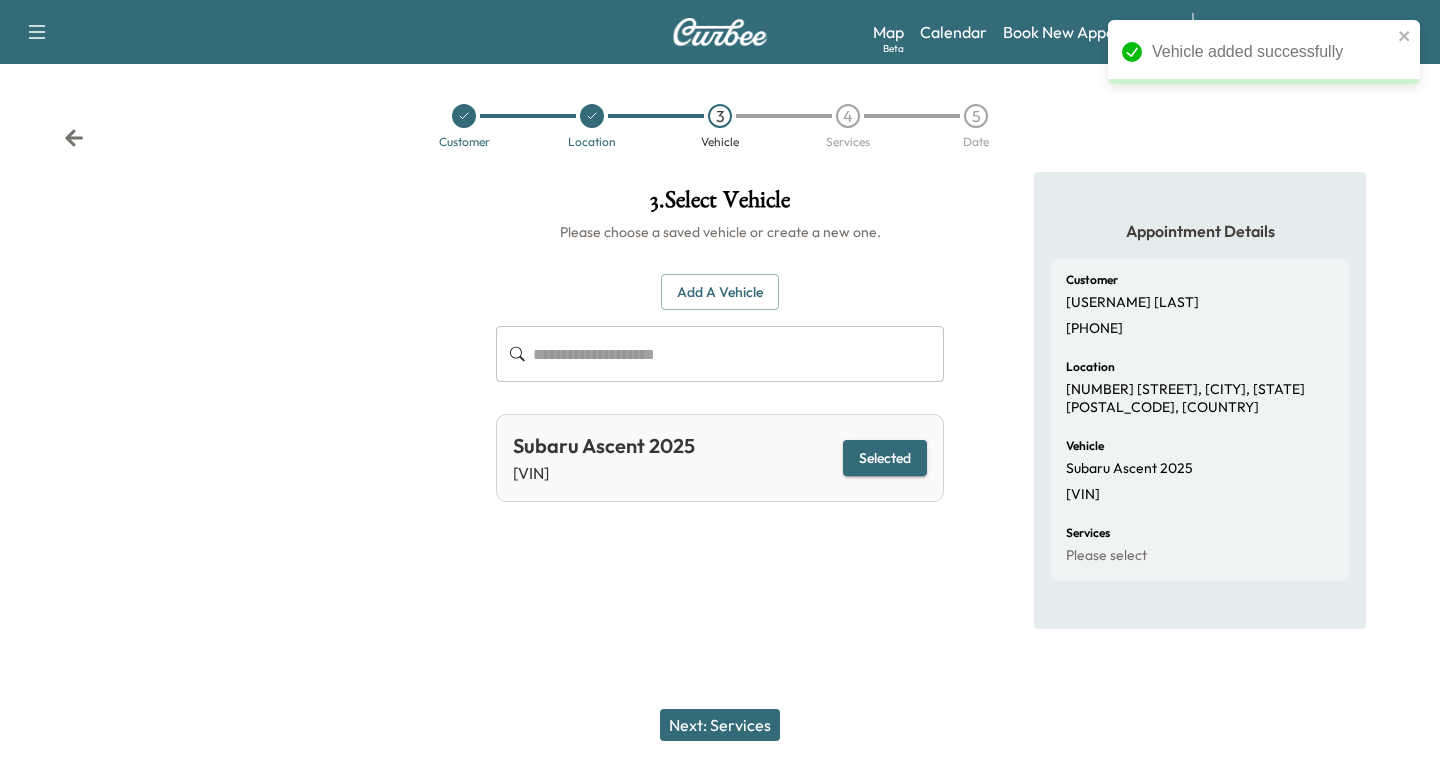 click on "Next: Services" at bounding box center (720, 725) 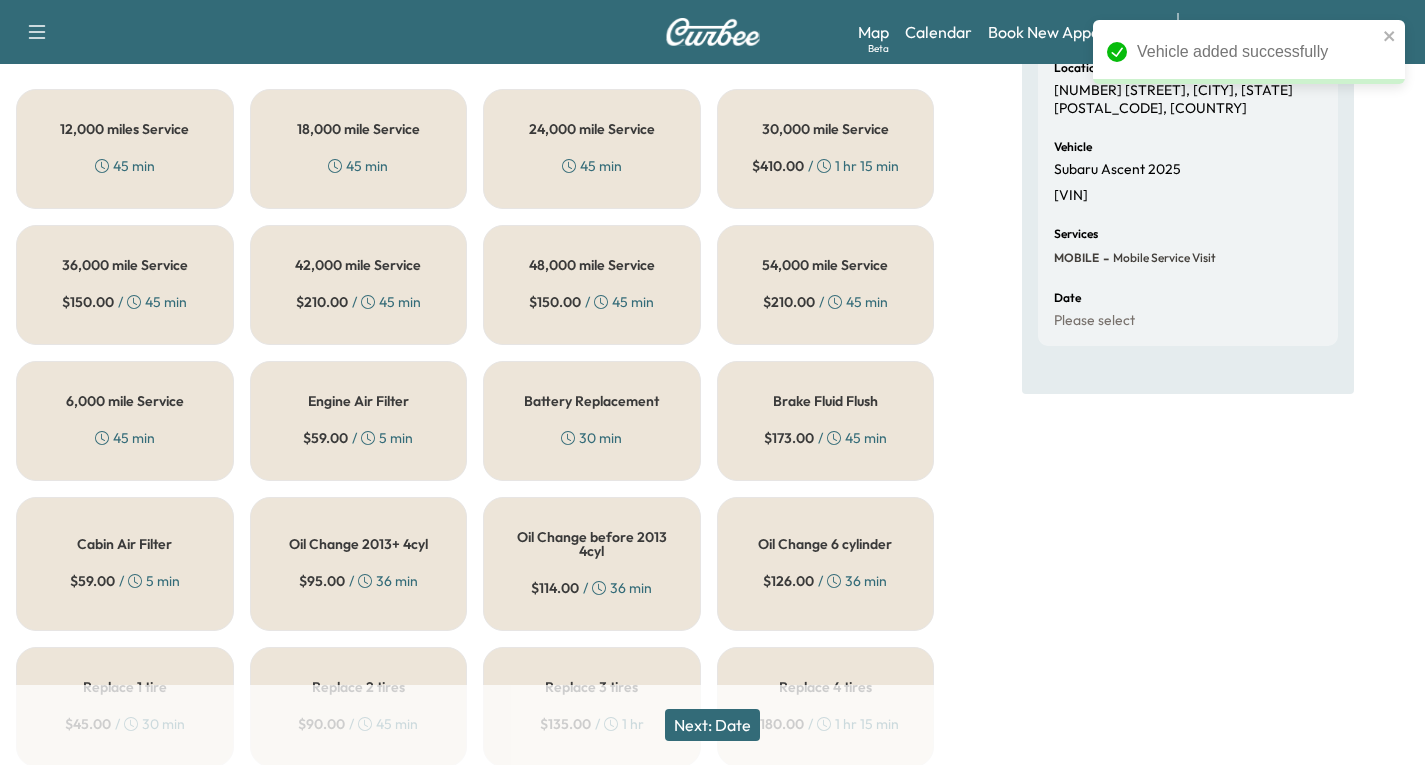 scroll, scrollTop: 300, scrollLeft: 0, axis: vertical 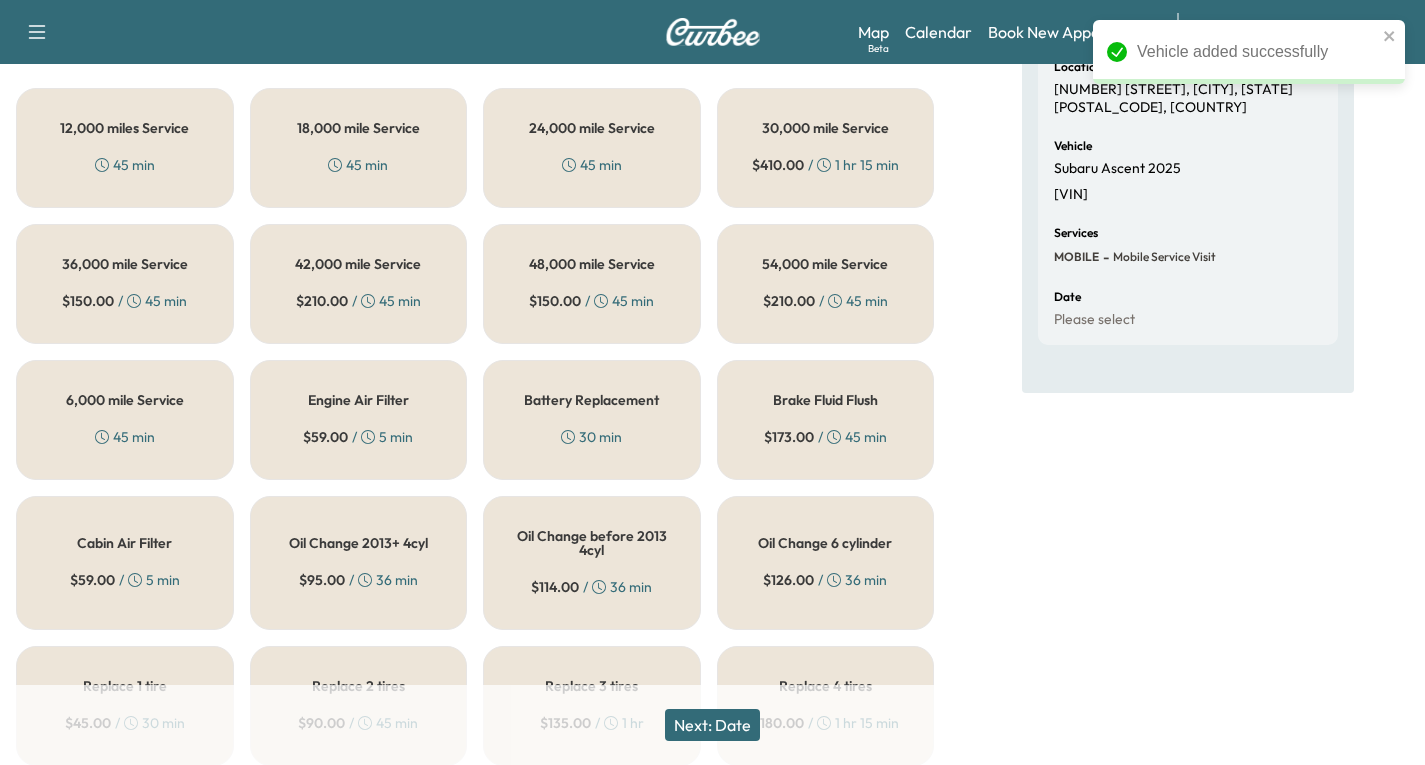 click on "6,000 mile Service 45 min" at bounding box center (125, 420) 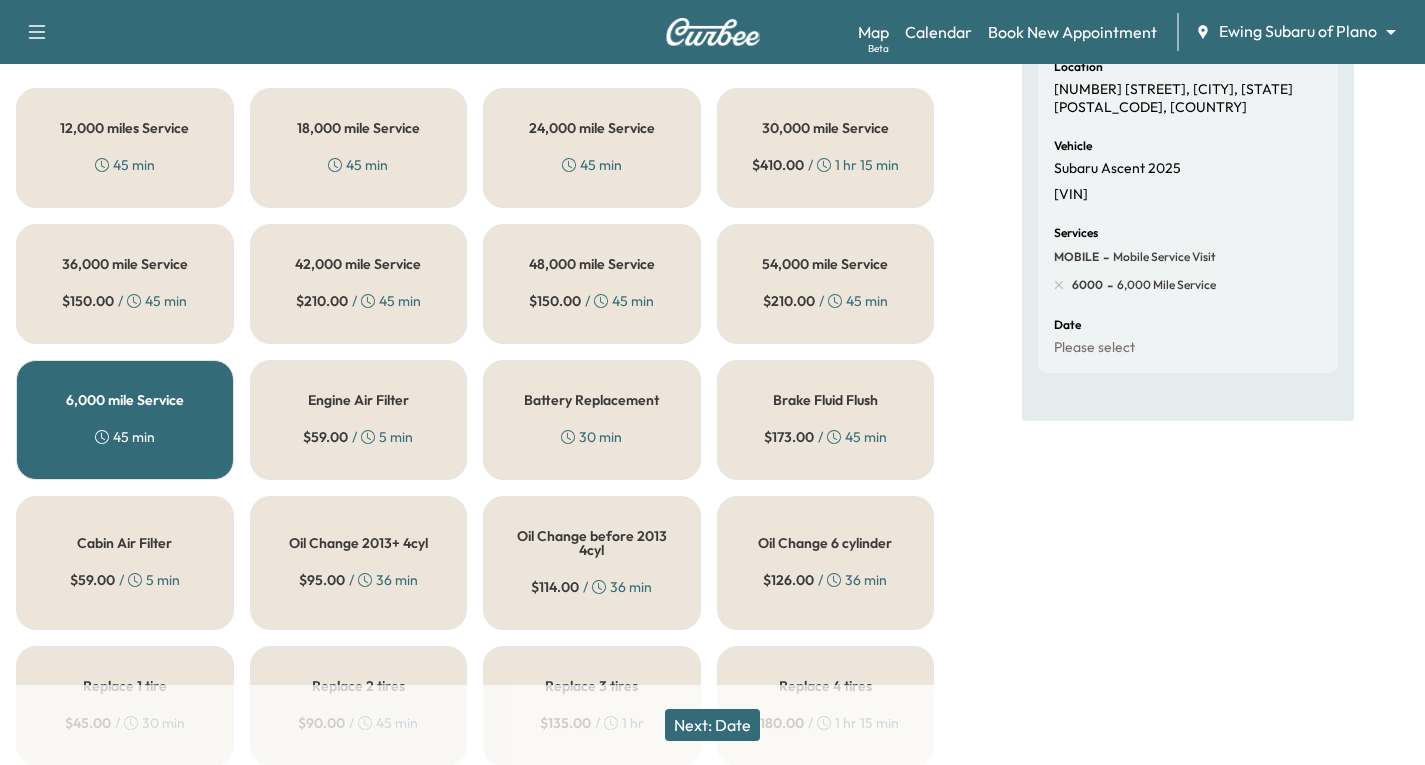 drag, startPoint x: 714, startPoint y: 720, endPoint x: 725, endPoint y: 724, distance: 11.7046995 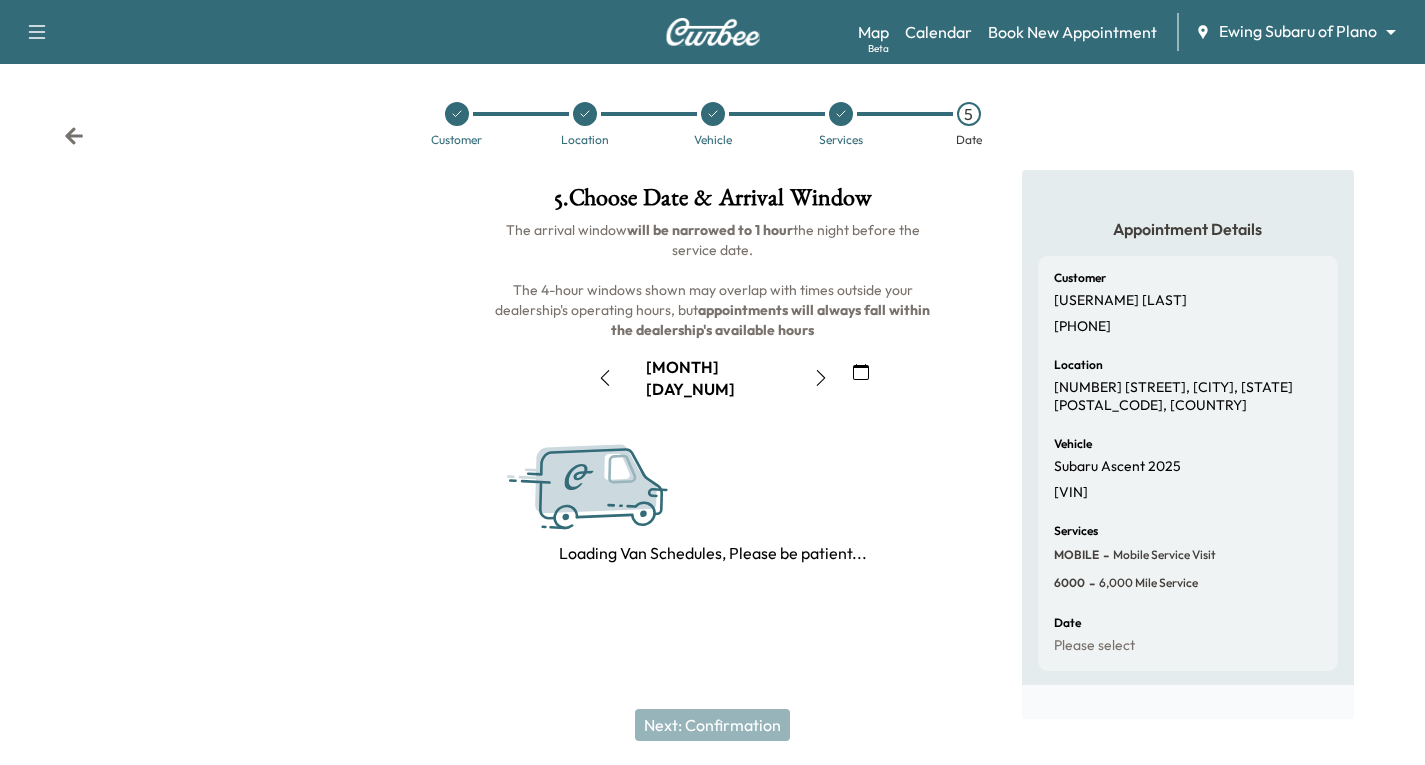 scroll, scrollTop: 236, scrollLeft: 0, axis: vertical 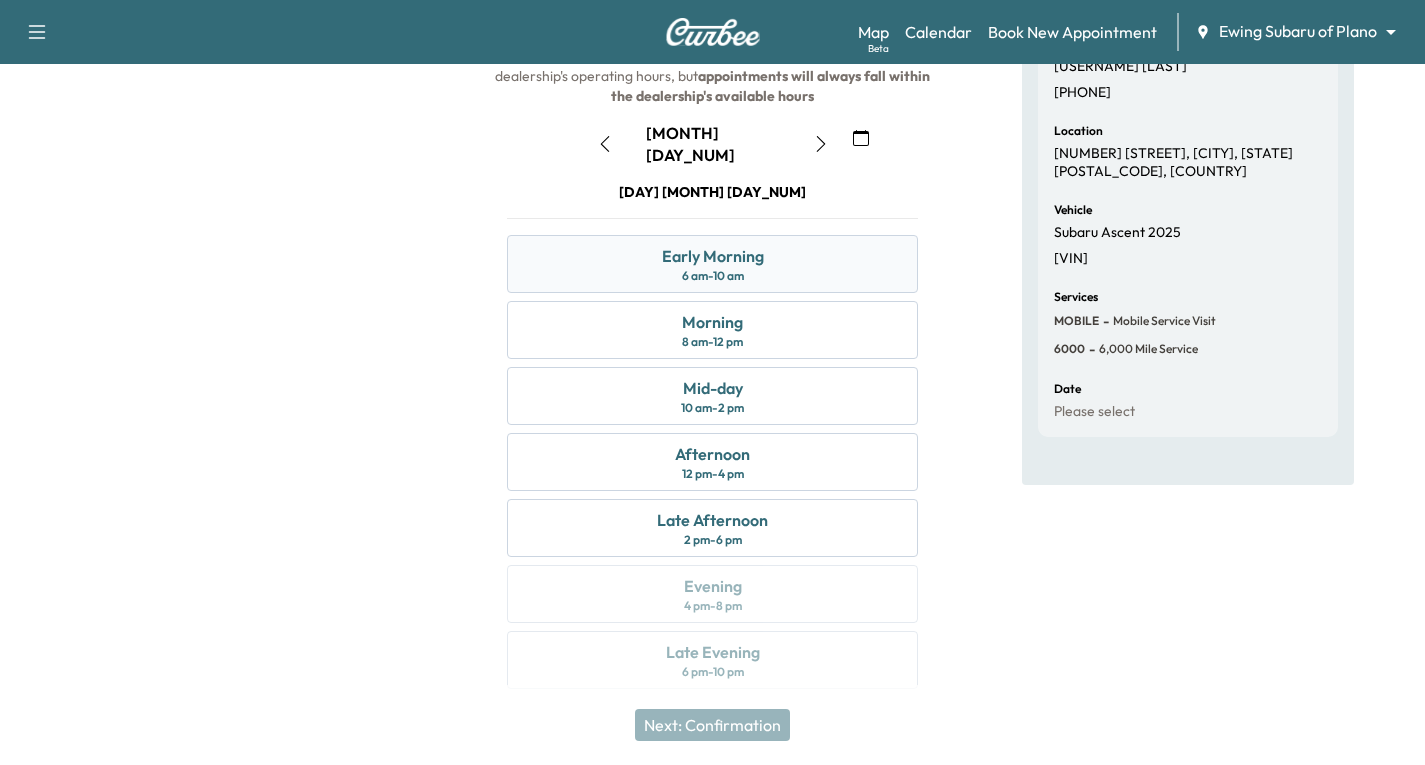 click on "Early Morning 6 am  -  10 am" at bounding box center (712, 264) 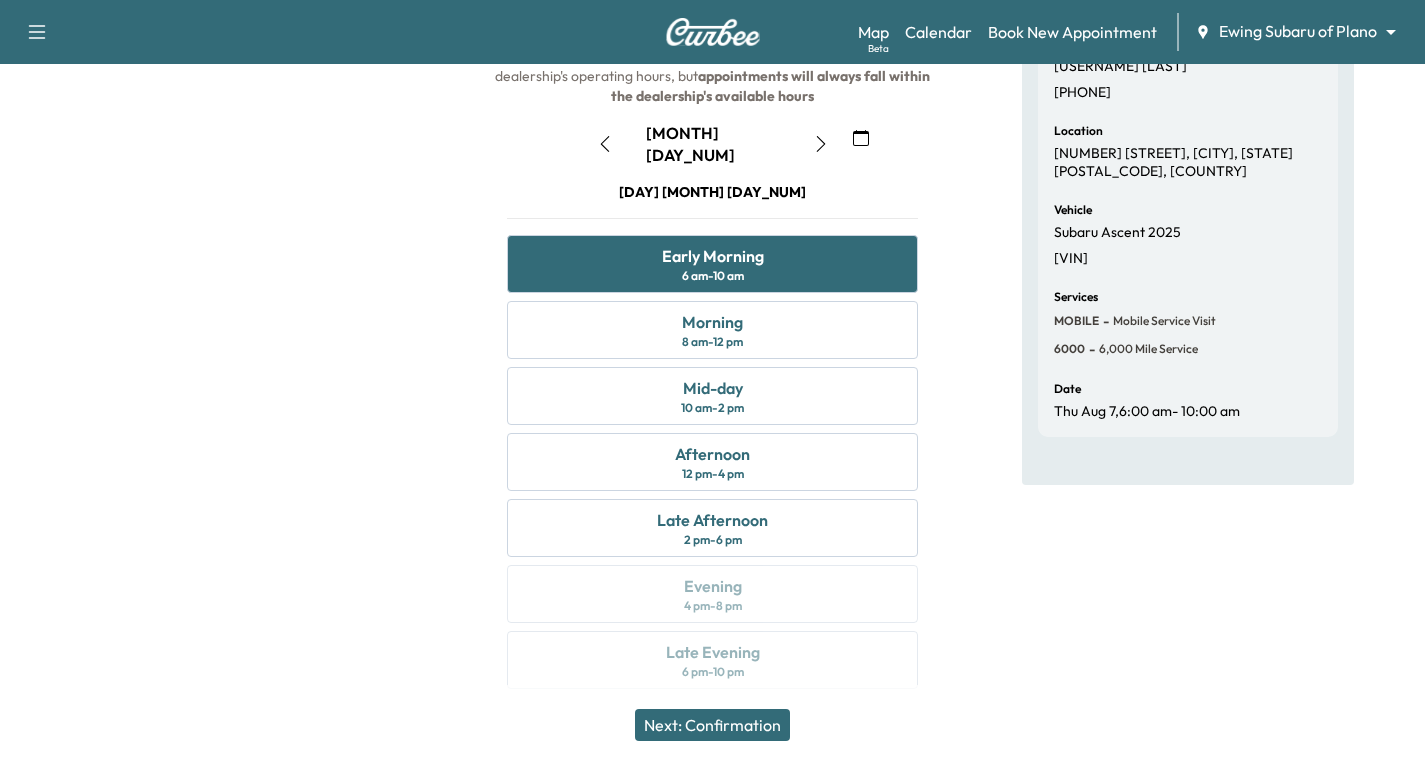 click on "Next: Confirmation" at bounding box center (712, 725) 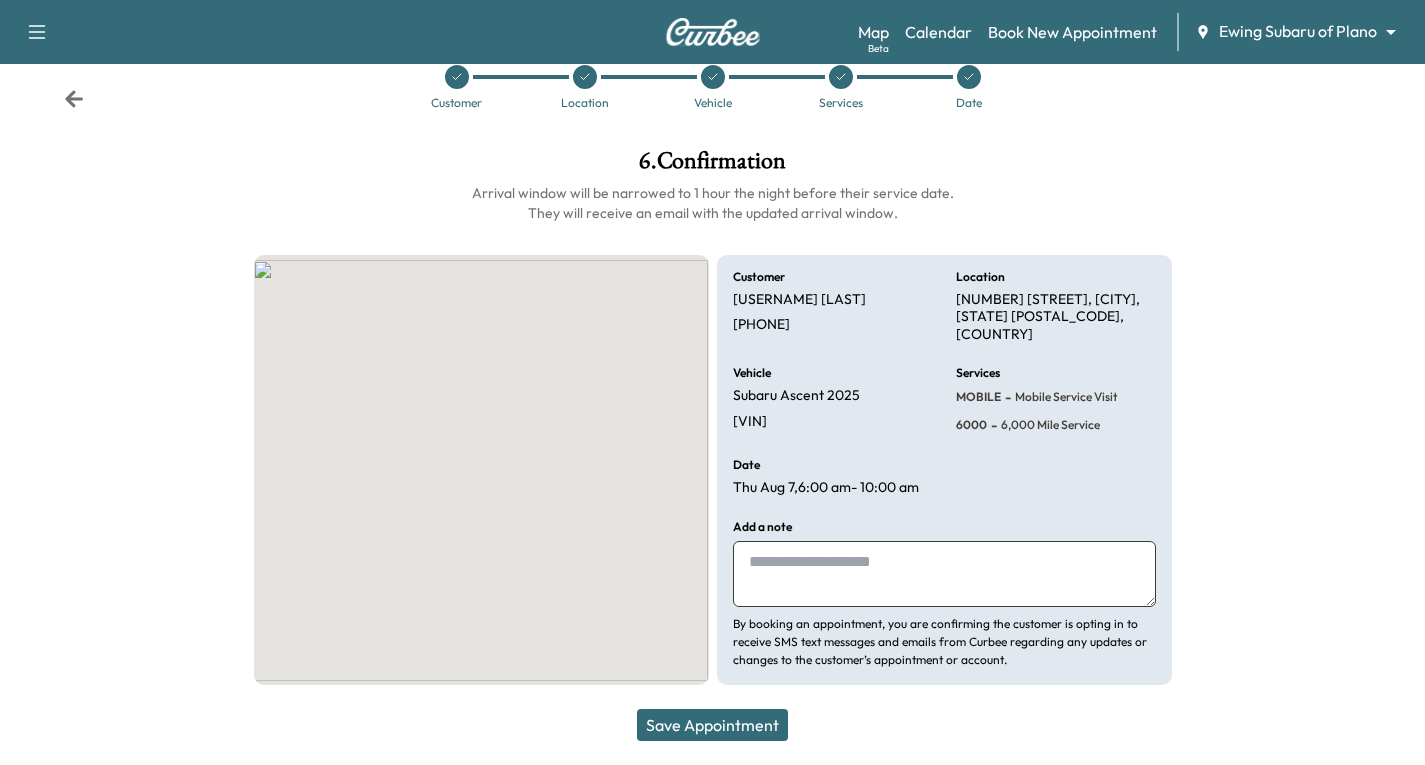 scroll, scrollTop: 29, scrollLeft: 0, axis: vertical 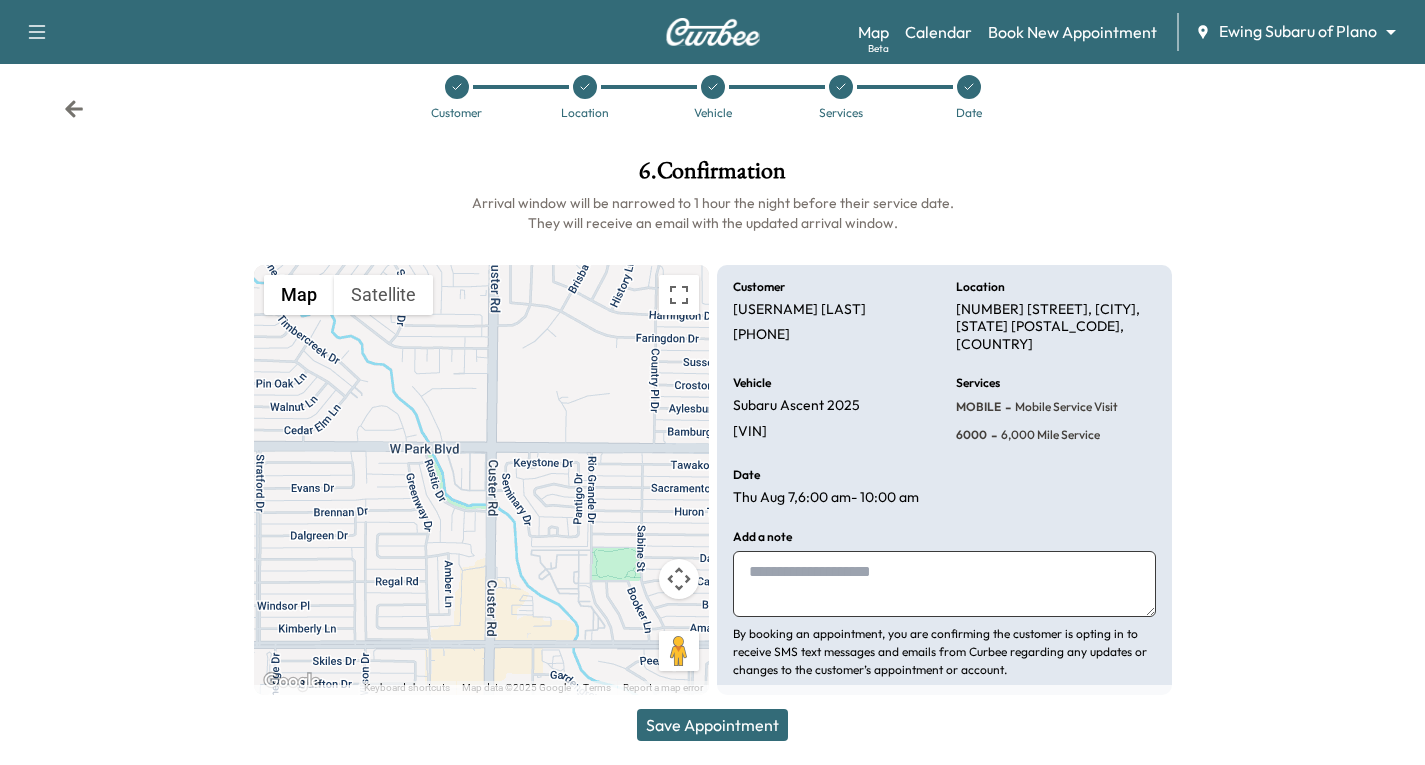 click on "Save Appointment" at bounding box center [712, 725] 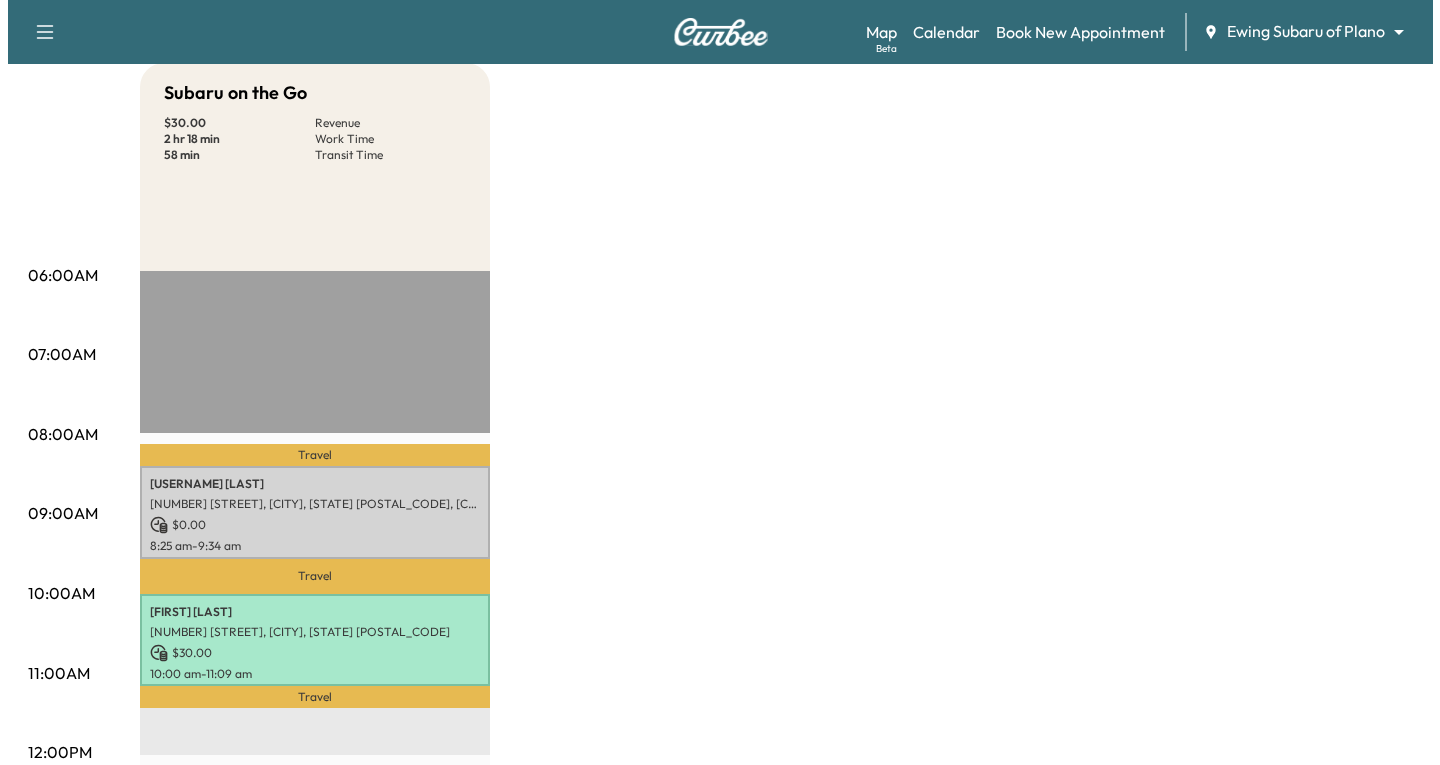 scroll, scrollTop: 200, scrollLeft: 0, axis: vertical 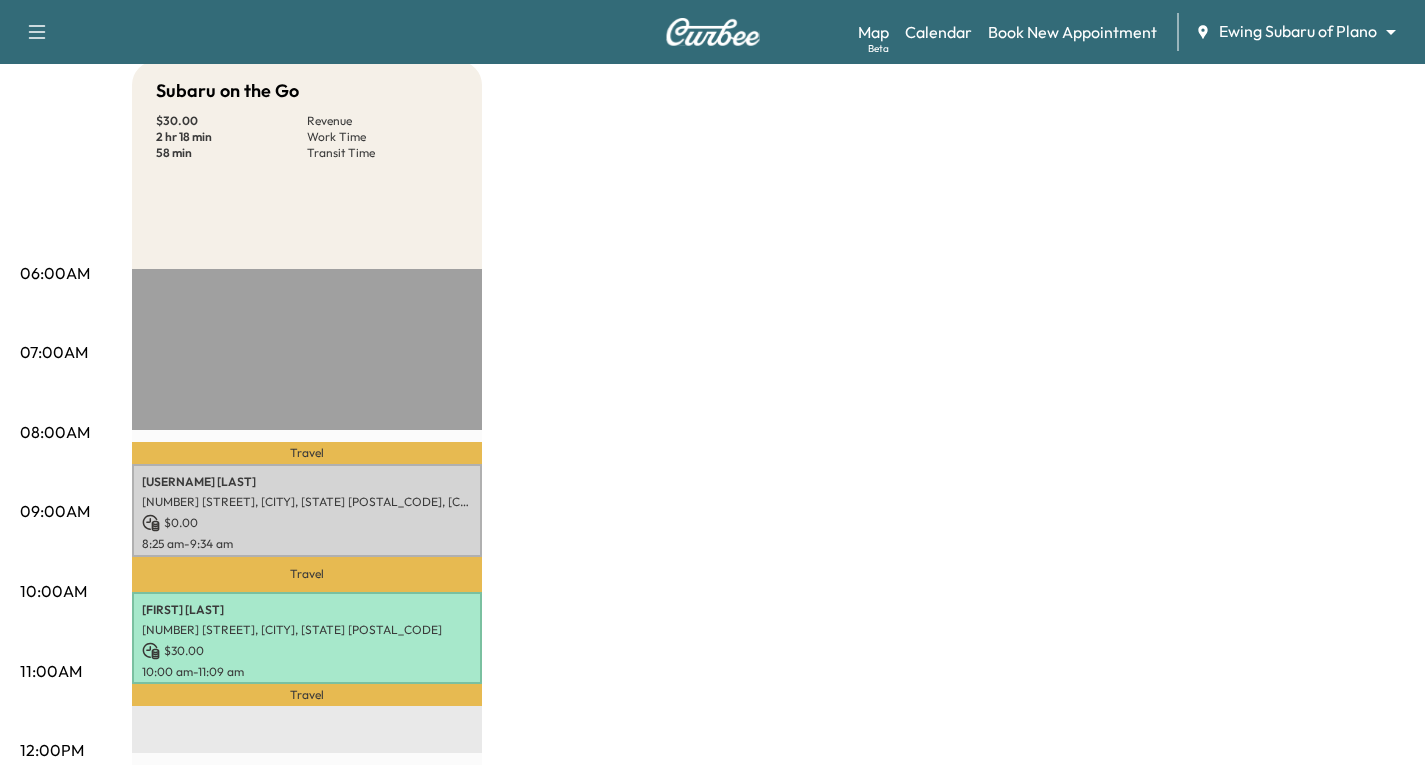 drag, startPoint x: 482, startPoint y: 515, endPoint x: 467, endPoint y: 514, distance: 15.033297 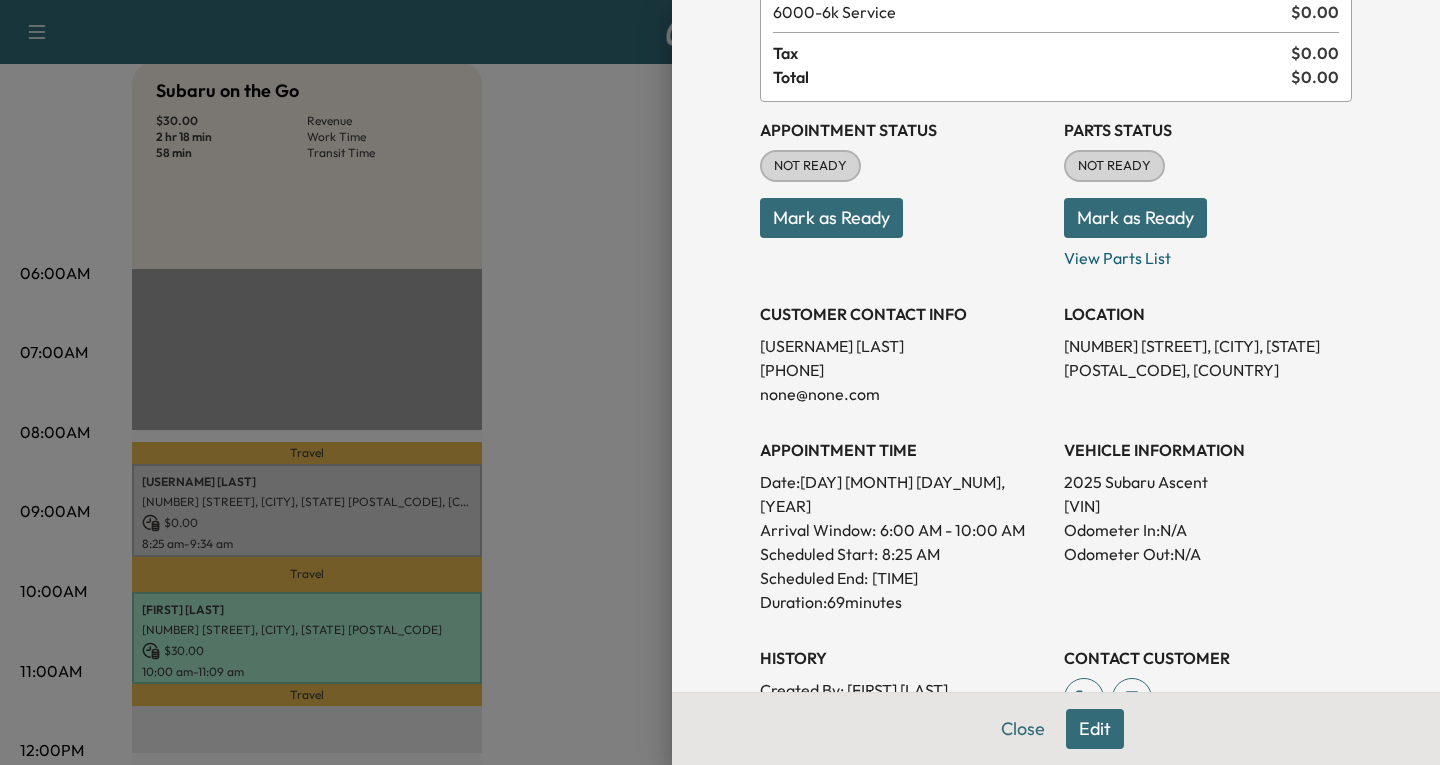 scroll, scrollTop: 100, scrollLeft: 0, axis: vertical 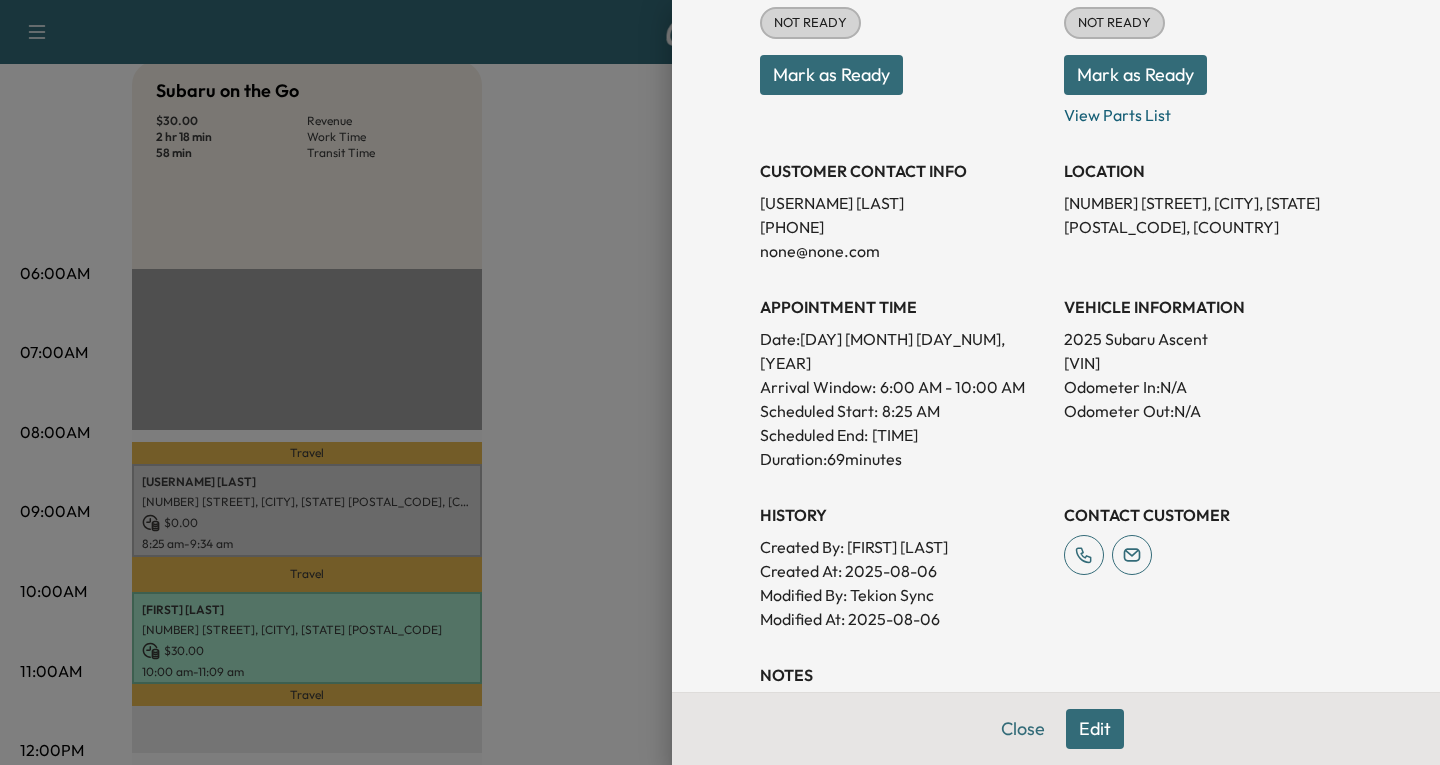 click on "Edit" at bounding box center (1095, 729) 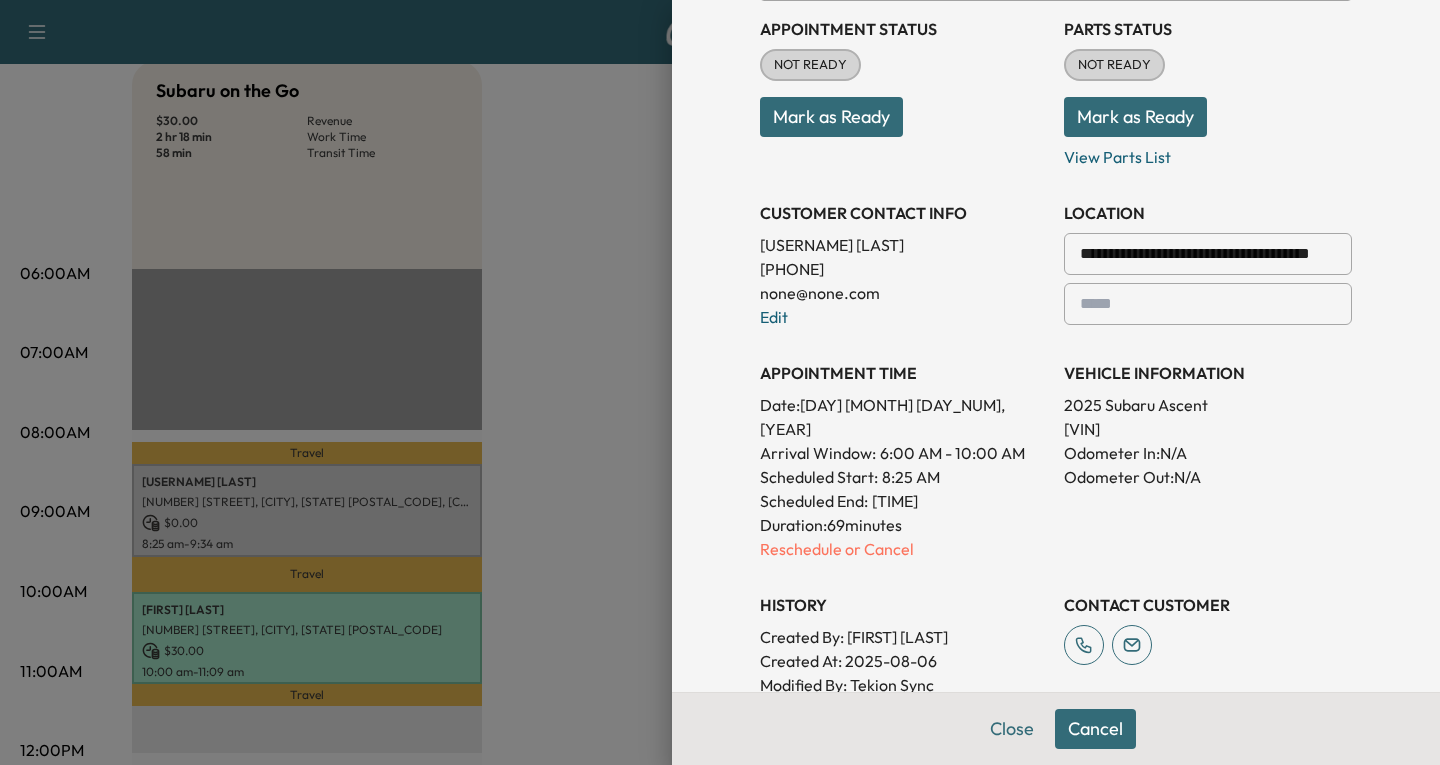 scroll, scrollTop: 342, scrollLeft: 0, axis: vertical 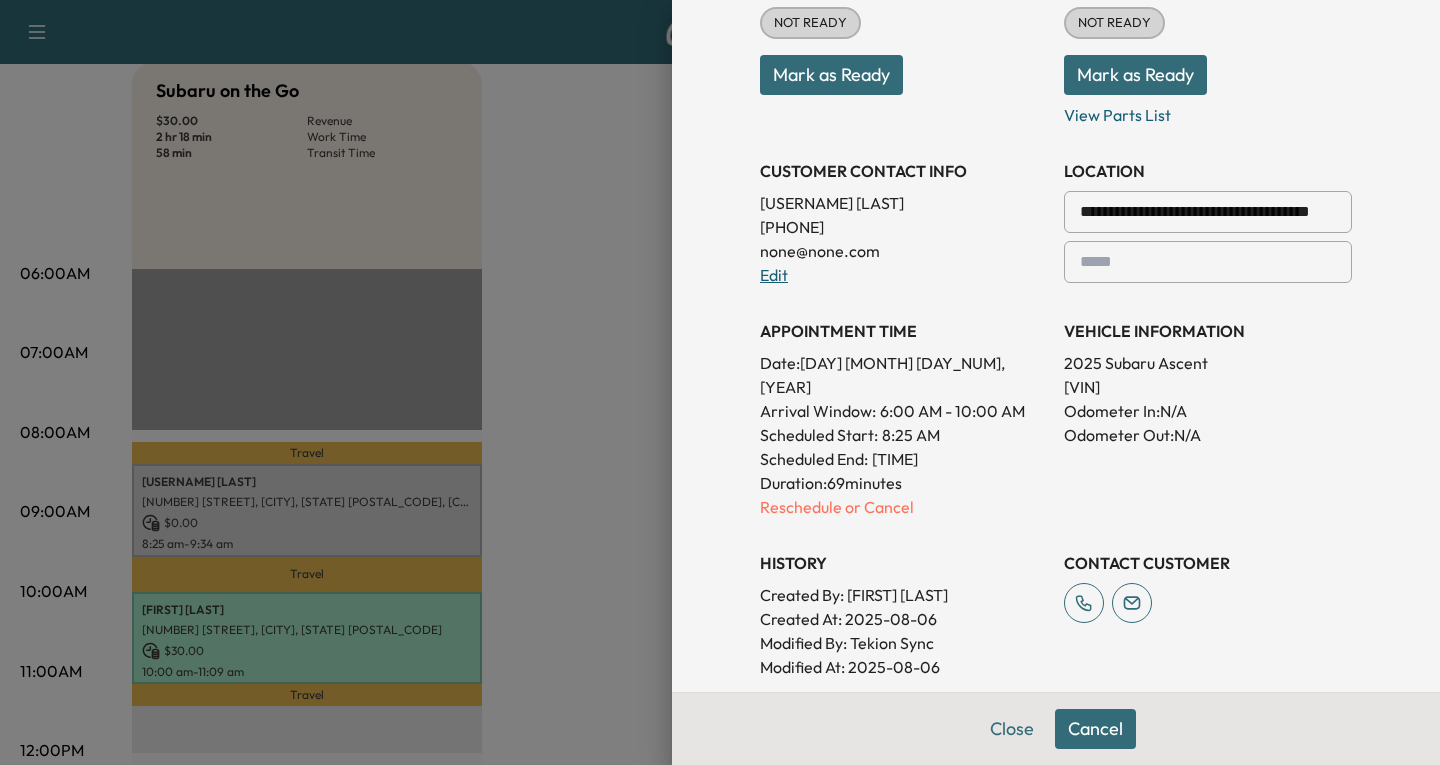 click on "Edit" at bounding box center [774, 275] 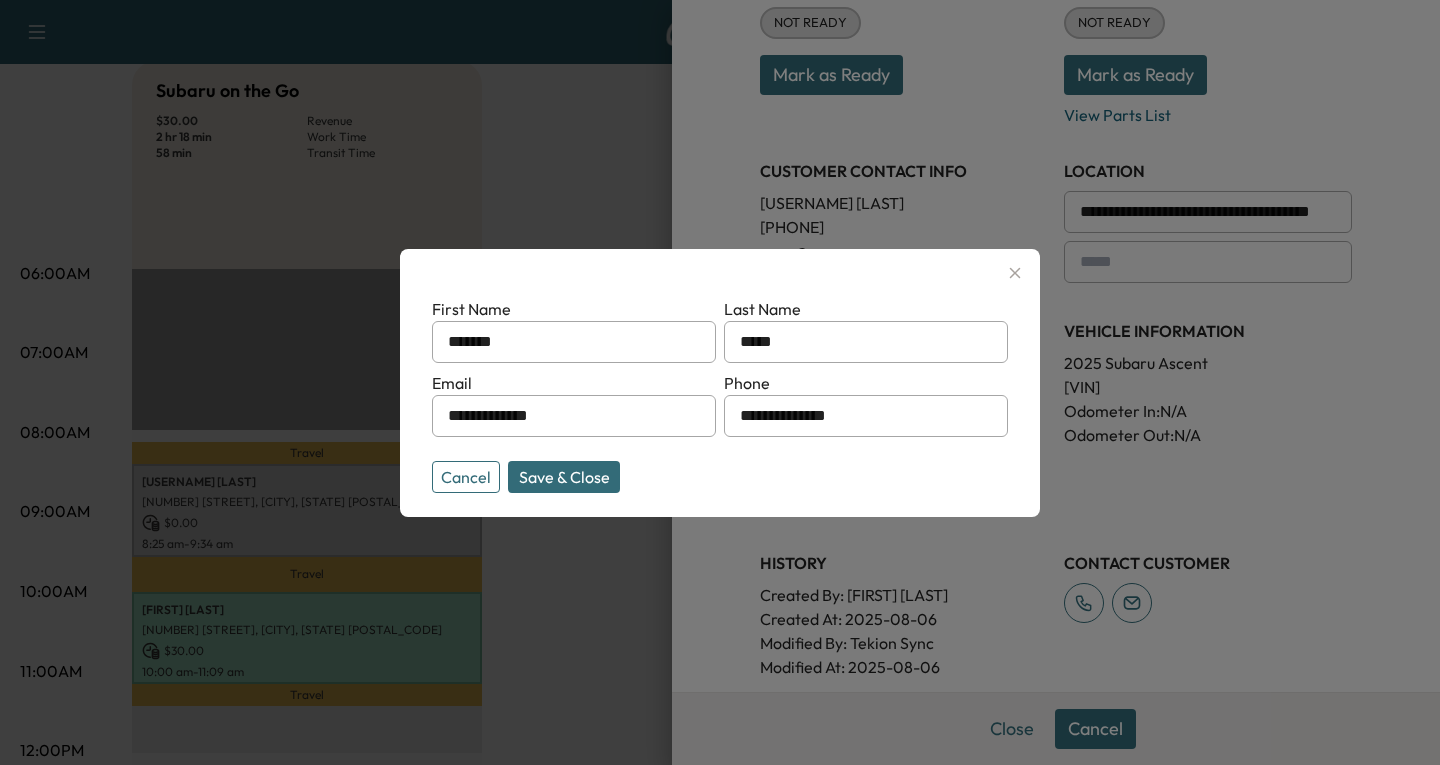 drag, startPoint x: 589, startPoint y: 423, endPoint x: 419, endPoint y: 427, distance: 170.04706 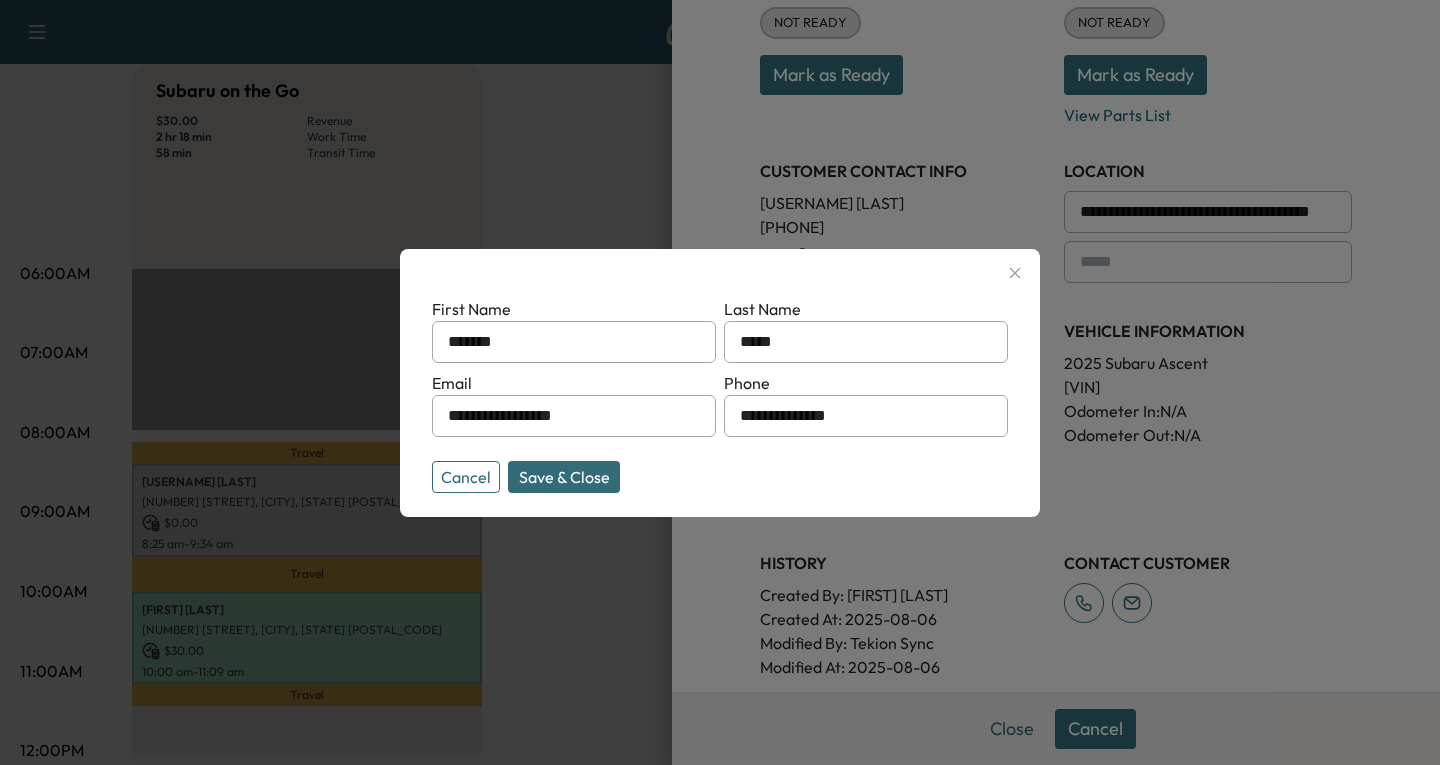 type on "**********" 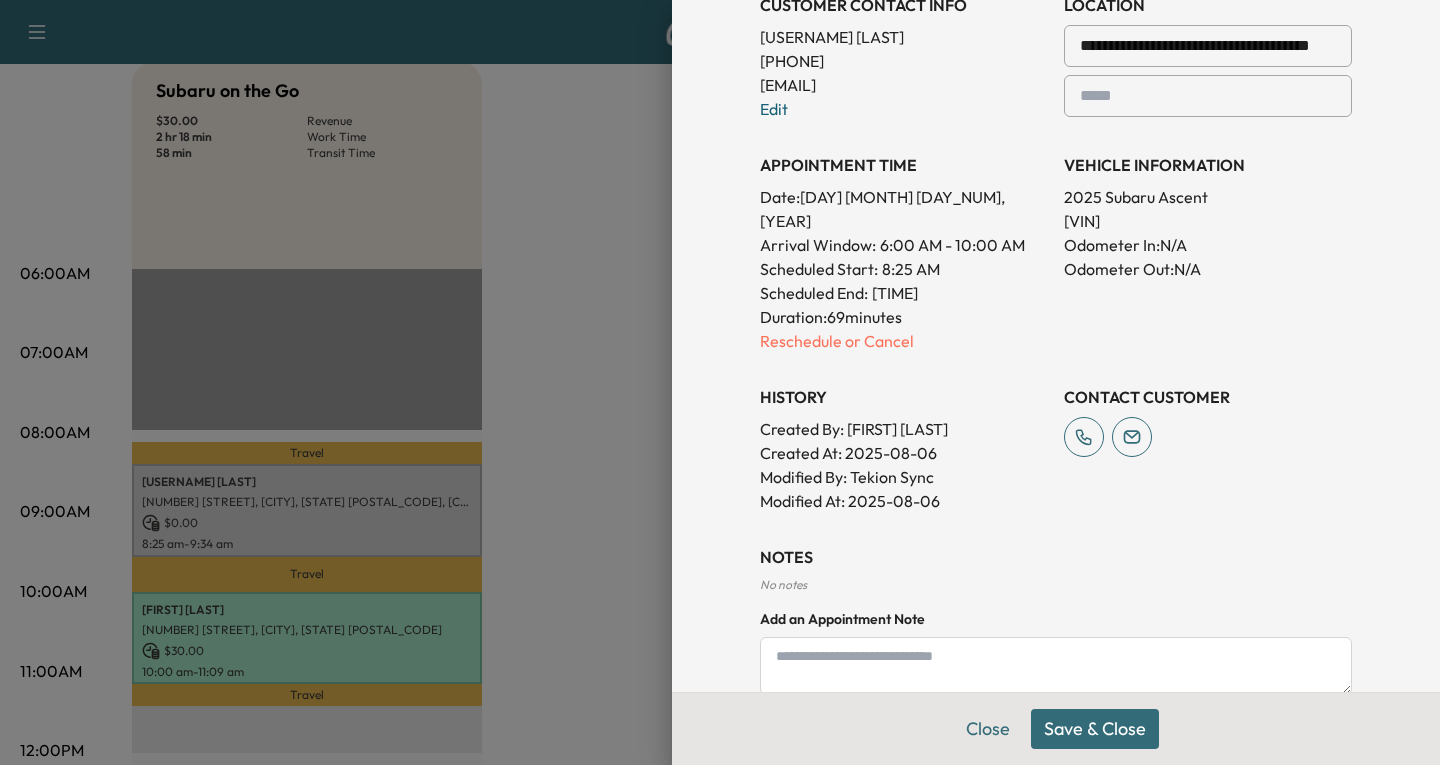 scroll, scrollTop: 625, scrollLeft: 0, axis: vertical 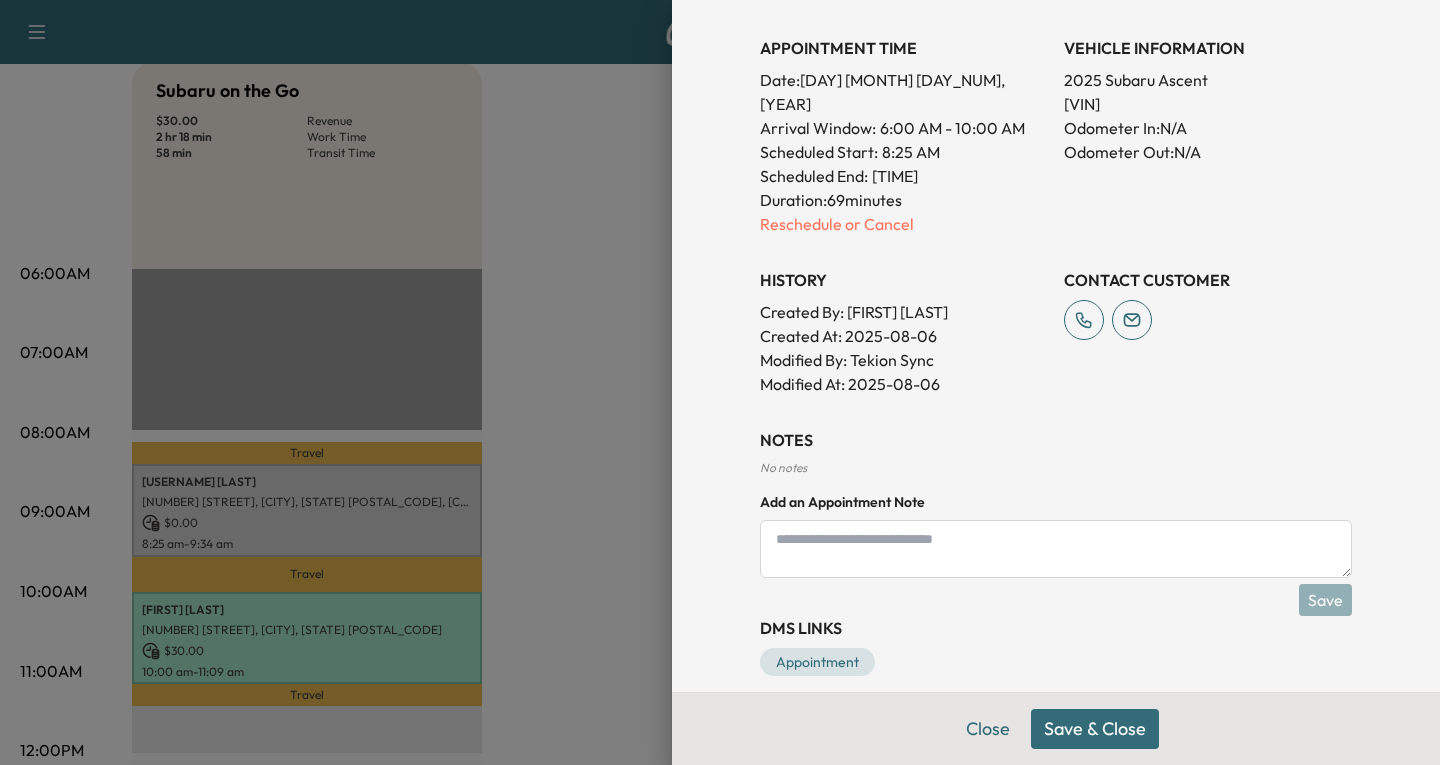 click on "Save & Close" at bounding box center [1095, 729] 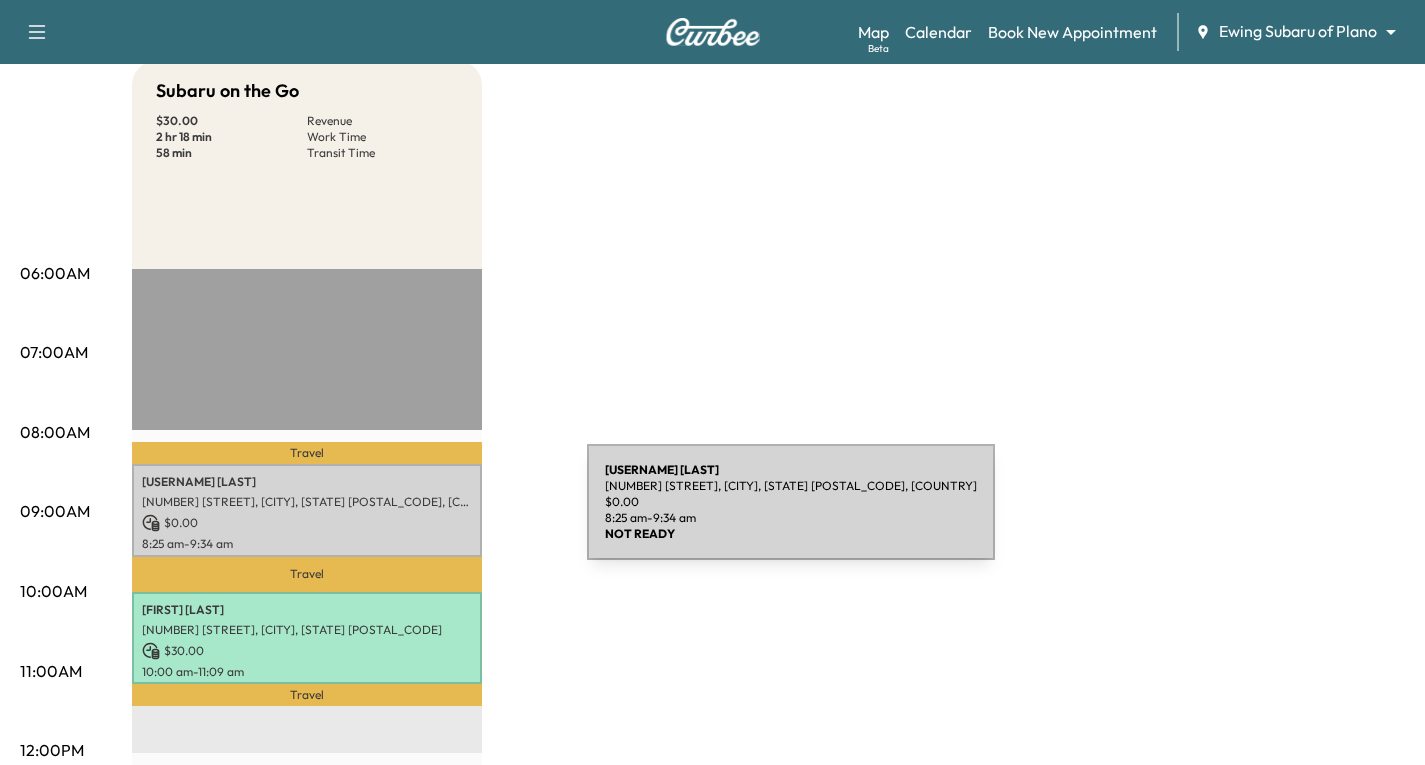 click on "$ 0.00" at bounding box center (307, 523) 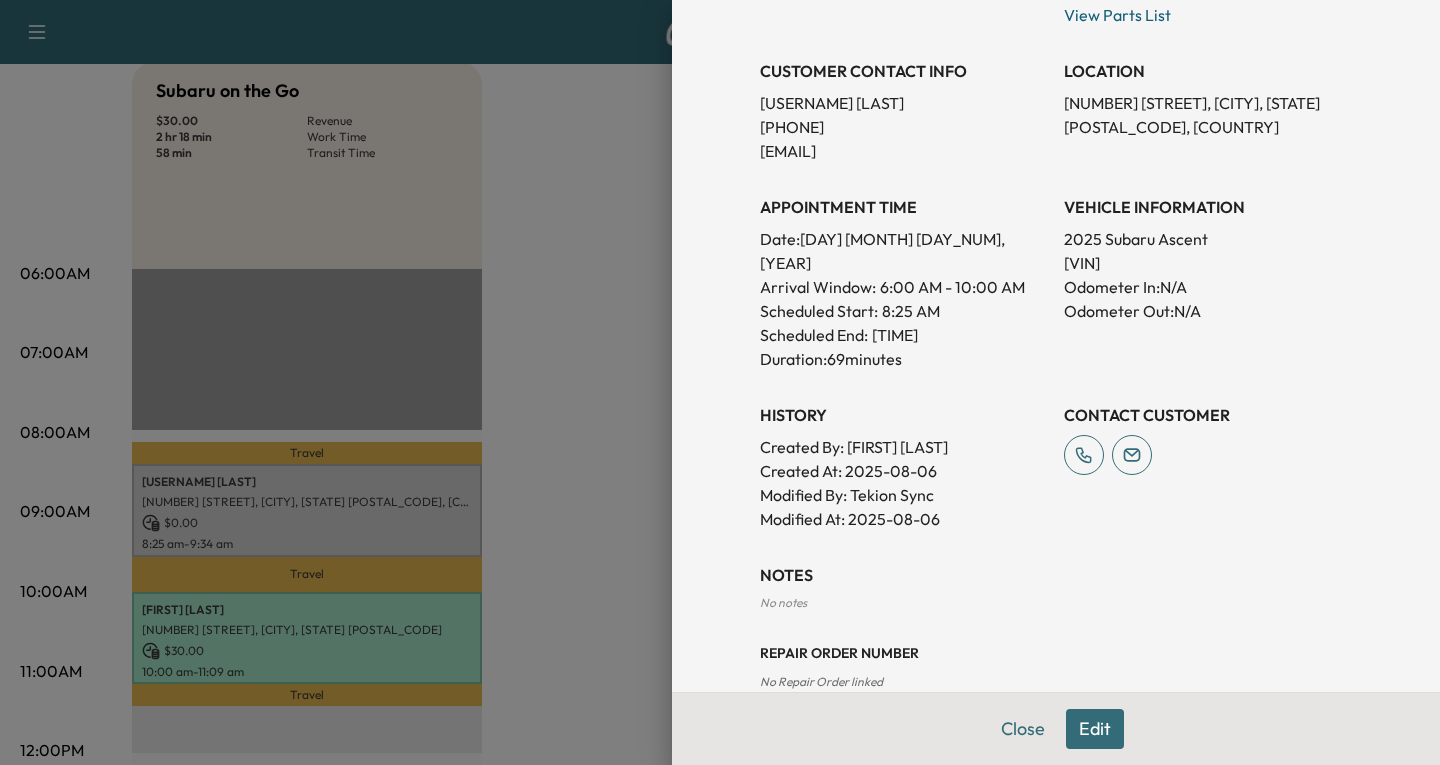 scroll, scrollTop: 507, scrollLeft: 0, axis: vertical 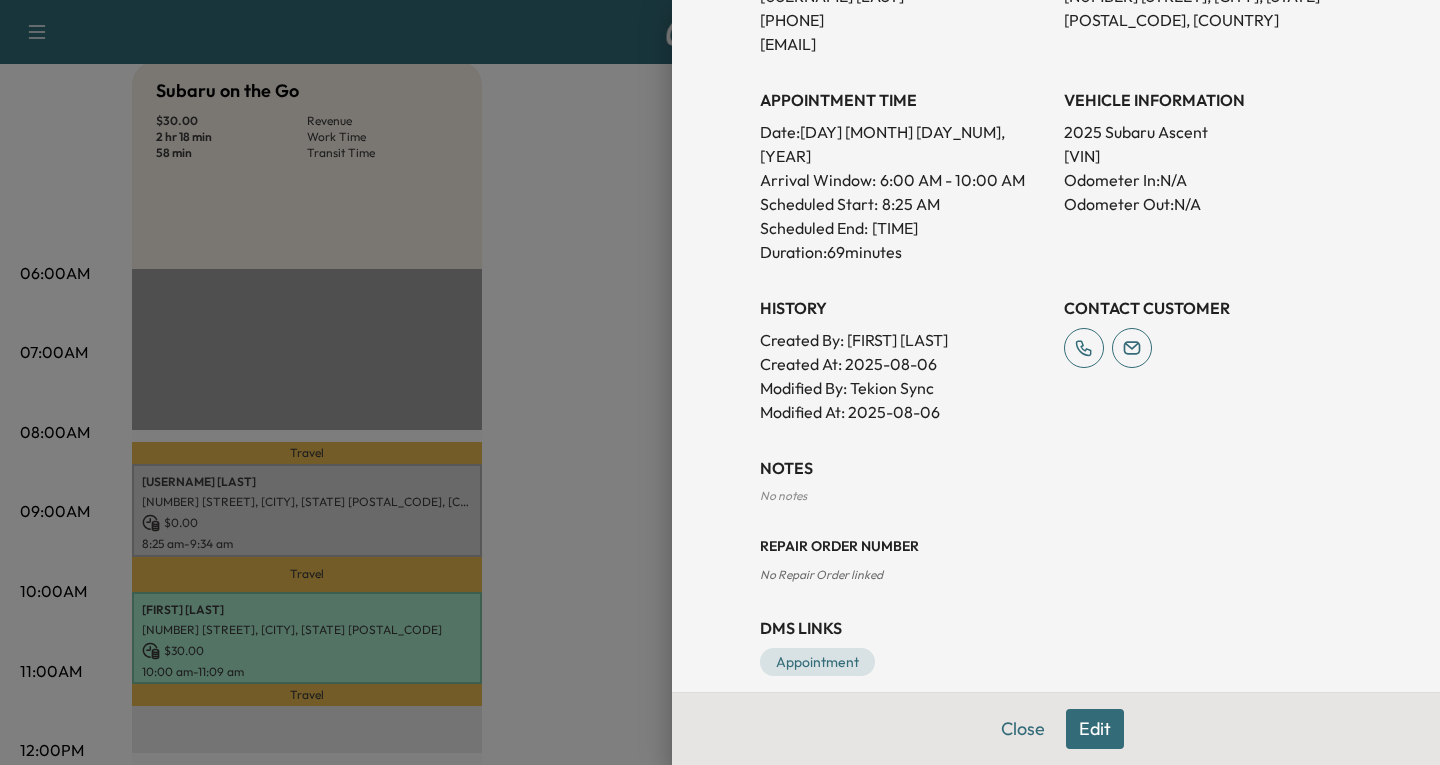 click on "Edit" at bounding box center (1095, 729) 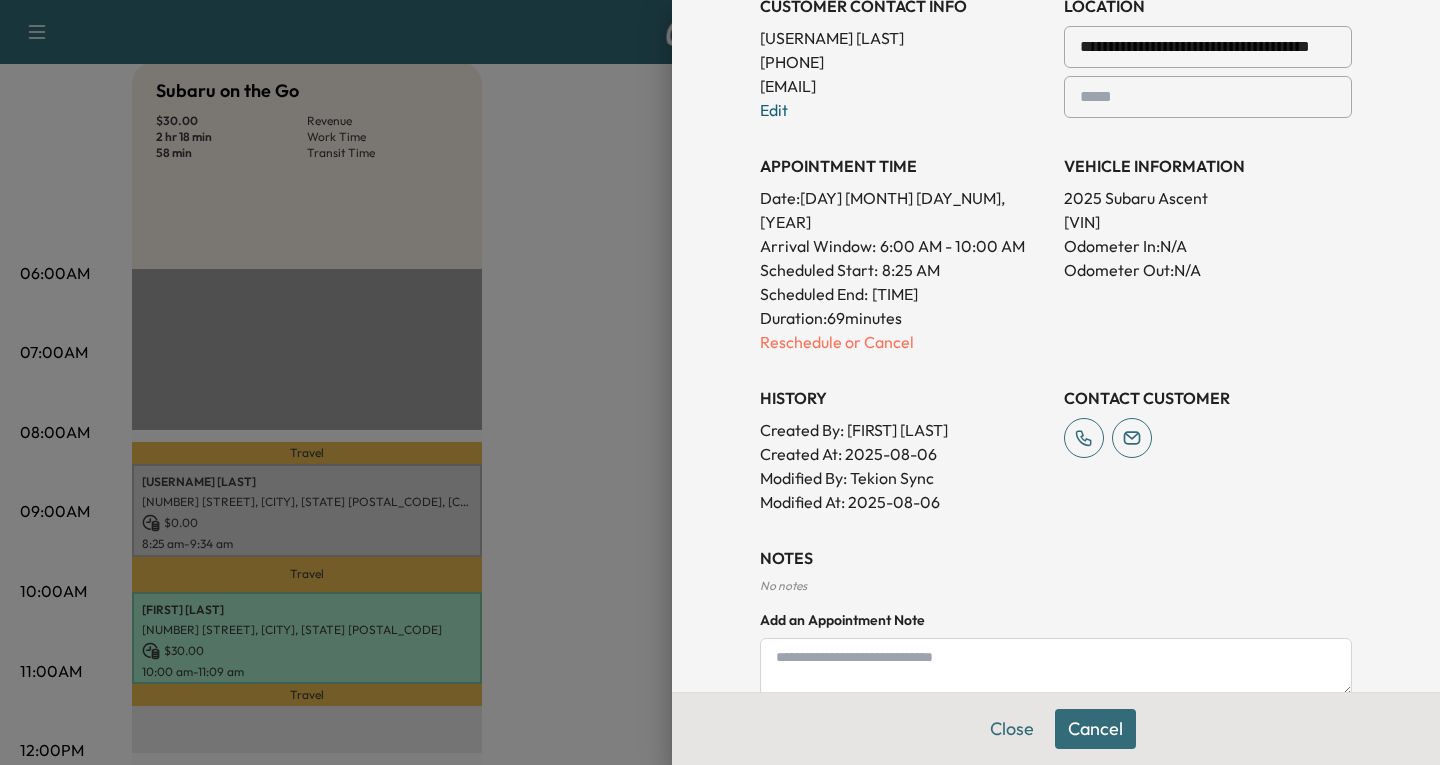 scroll, scrollTop: 549, scrollLeft: 0, axis: vertical 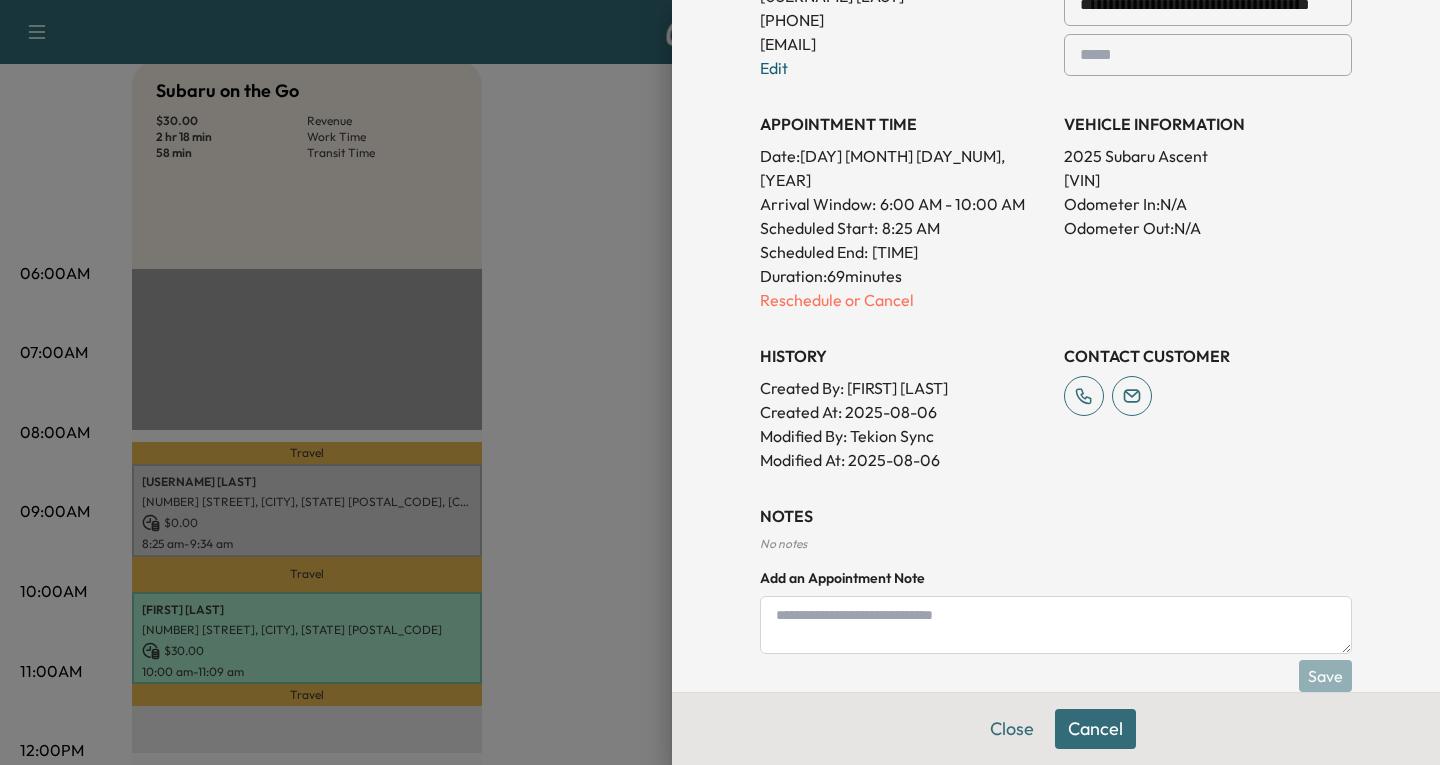 click at bounding box center (1056, 625) 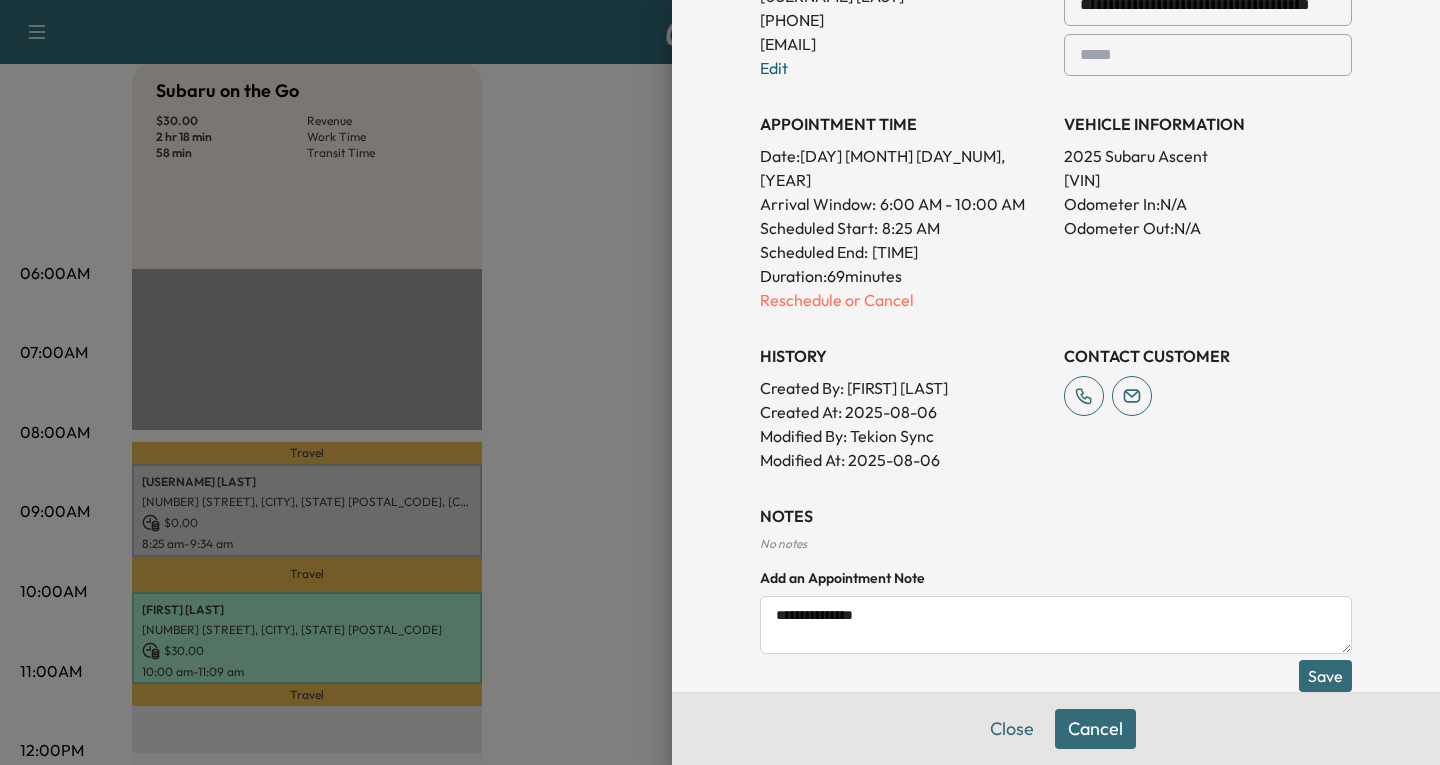 type on "**********" 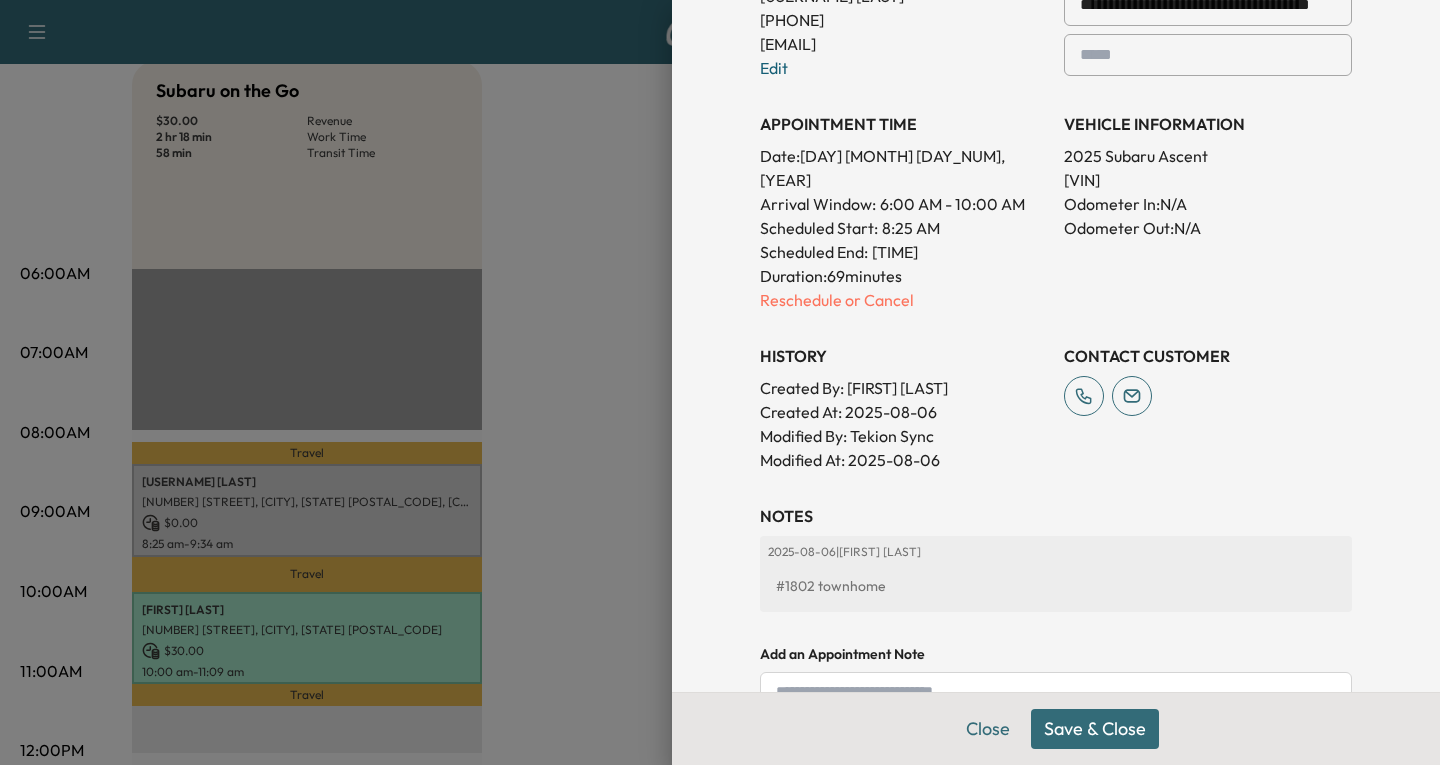 click on "Save & Close" at bounding box center [1095, 729] 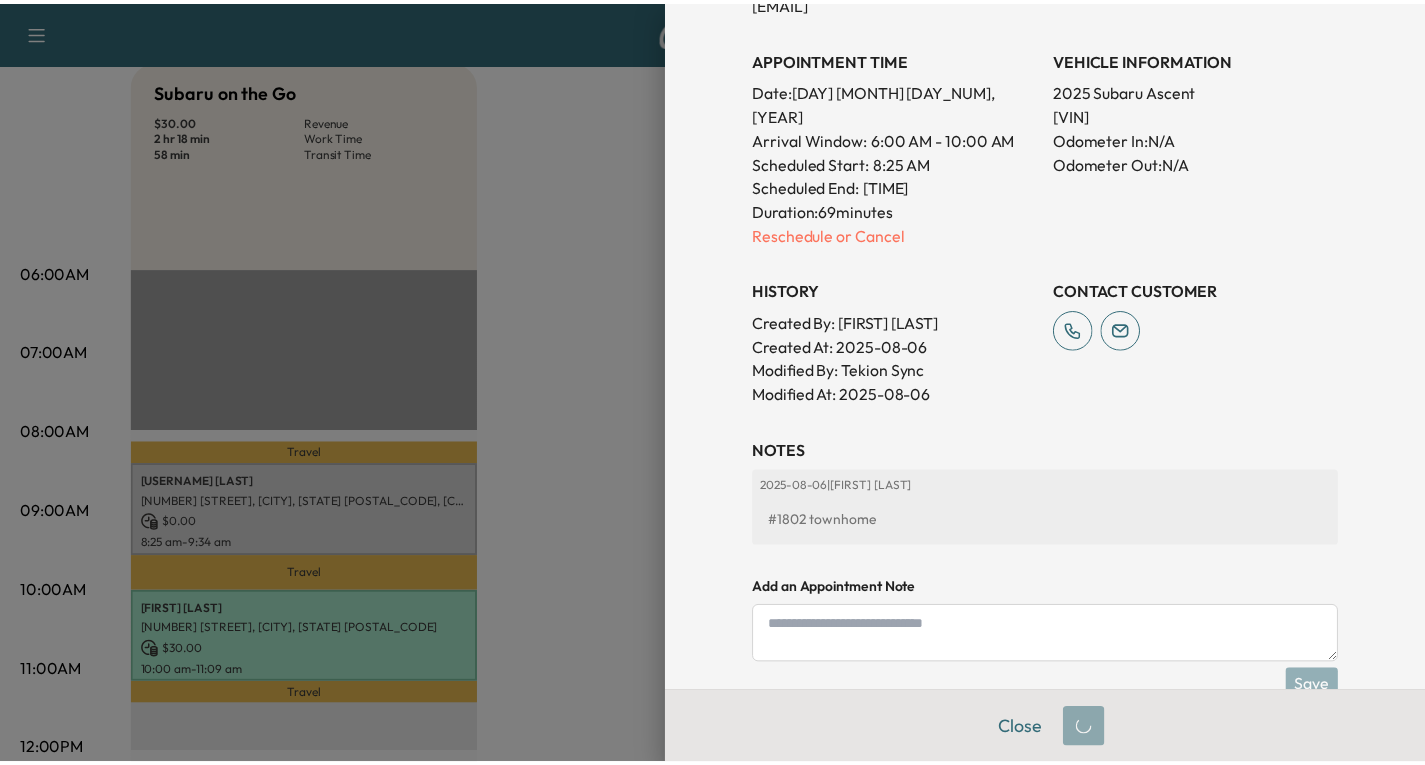 scroll, scrollTop: 507, scrollLeft: 0, axis: vertical 